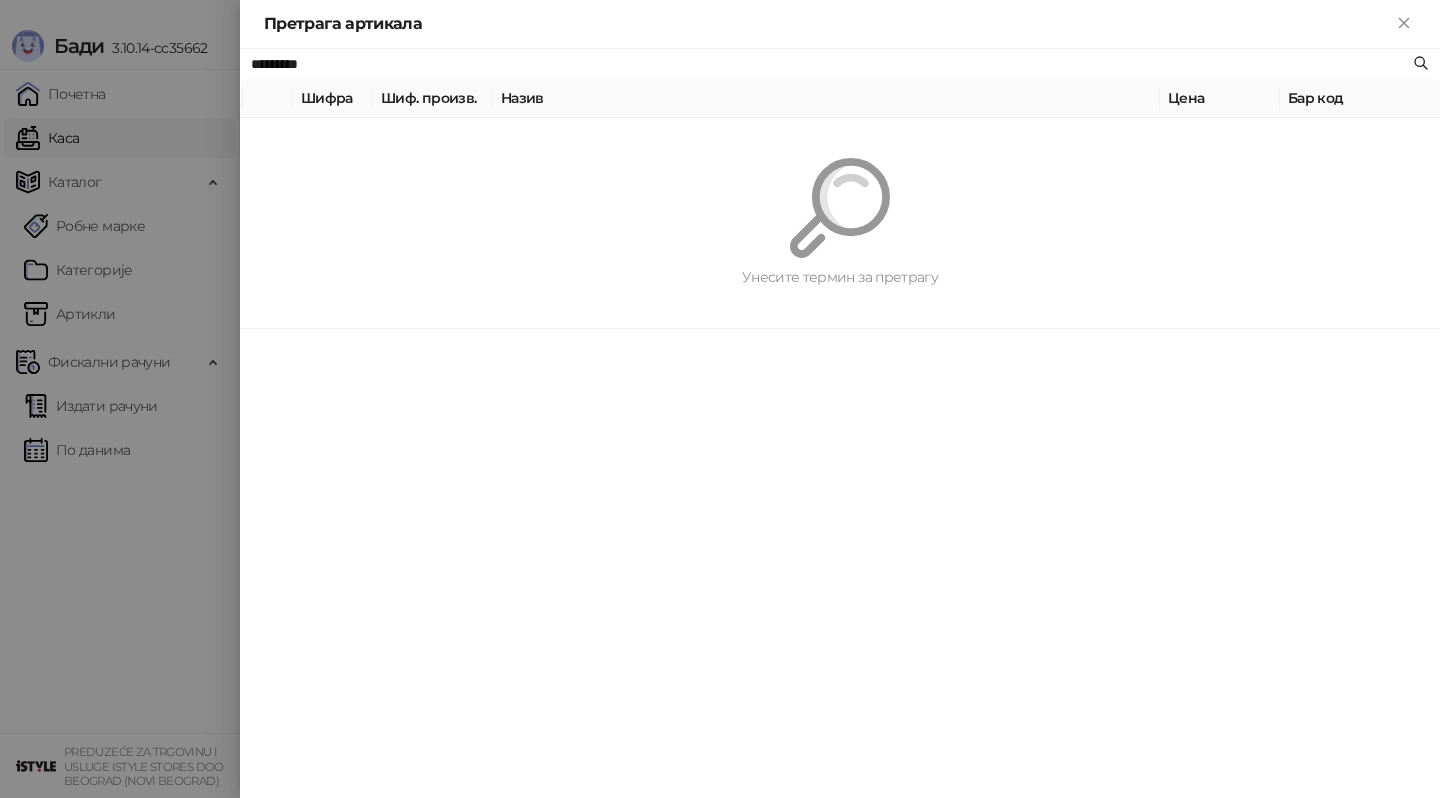 scroll, scrollTop: 0, scrollLeft: 0, axis: both 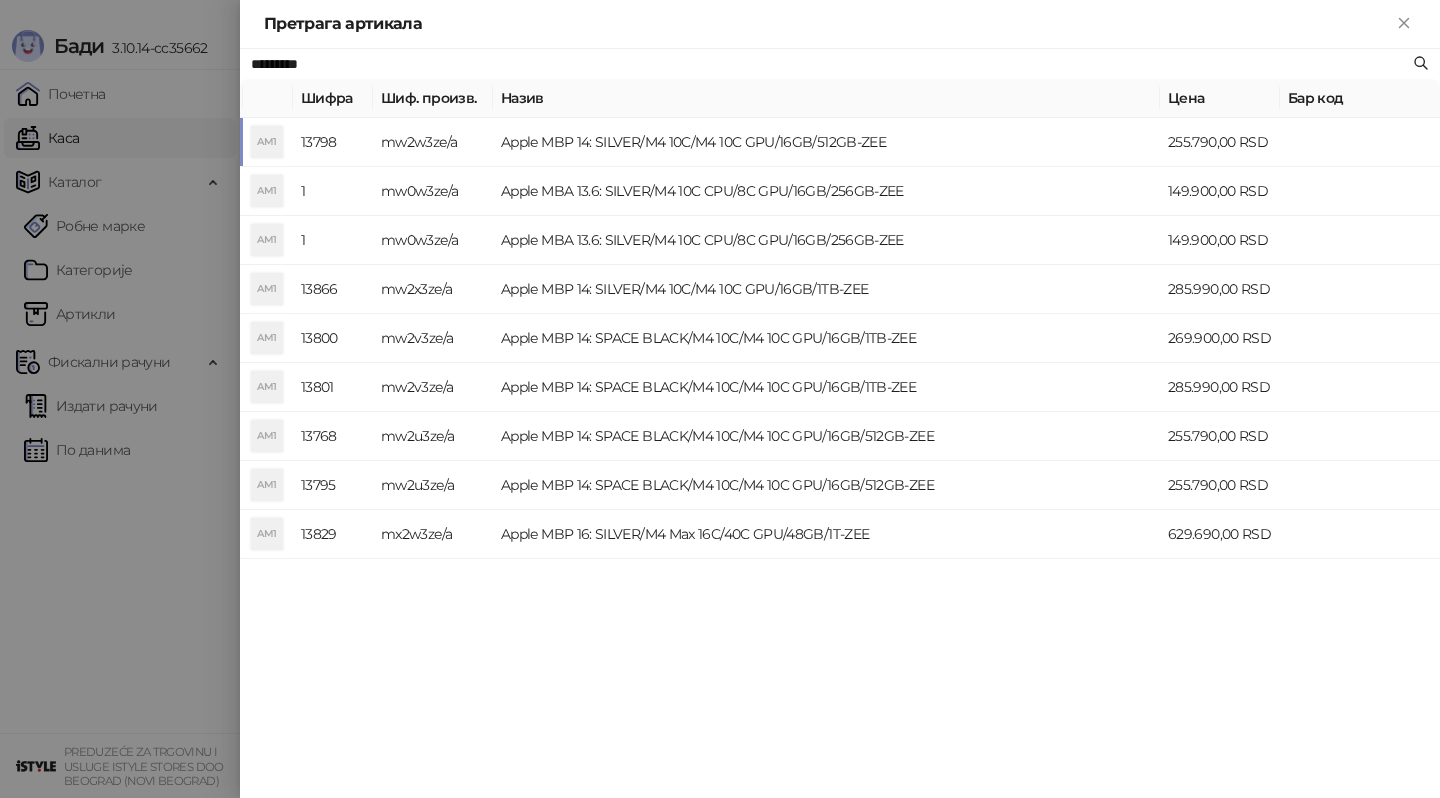 type on "*********" 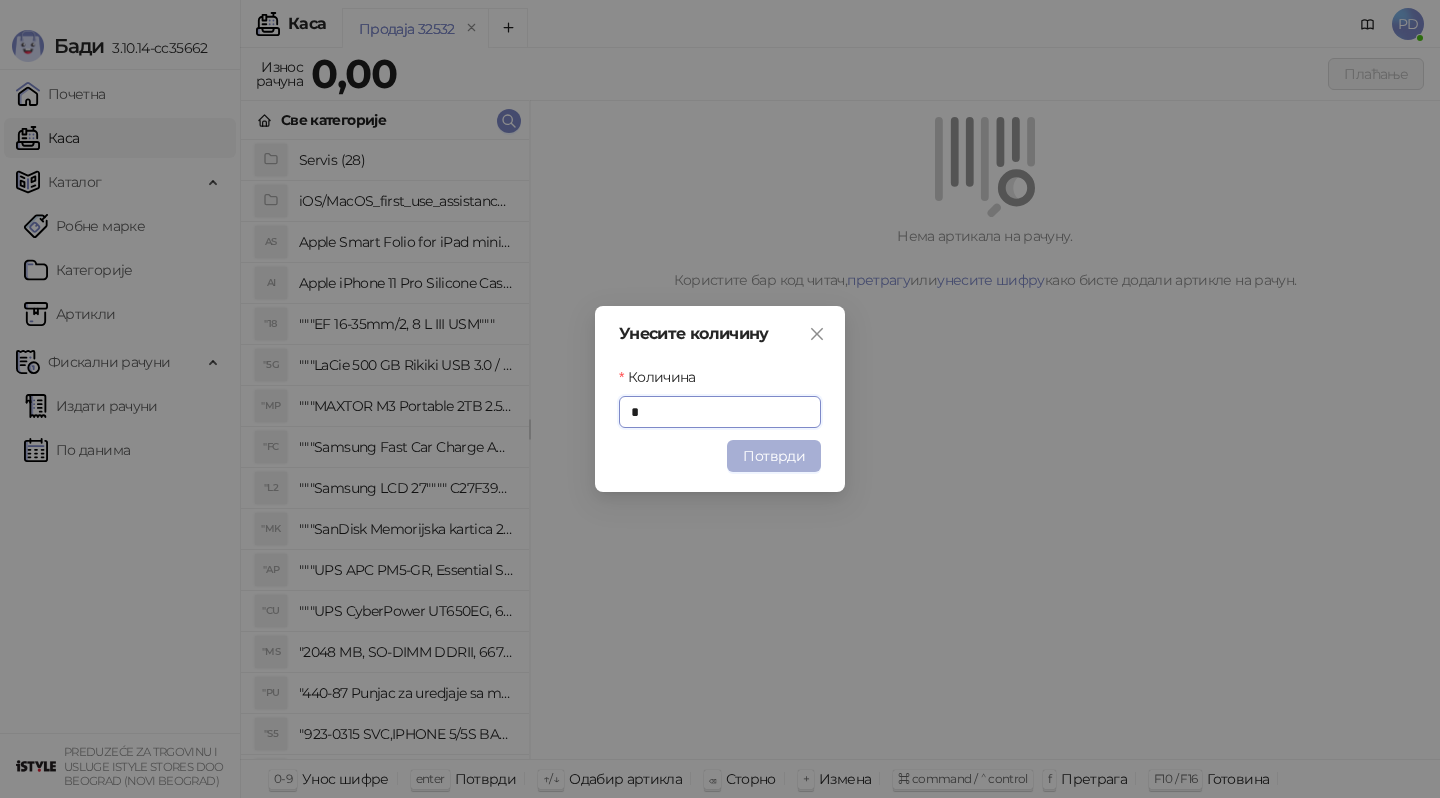 click on "Потврди" at bounding box center (774, 456) 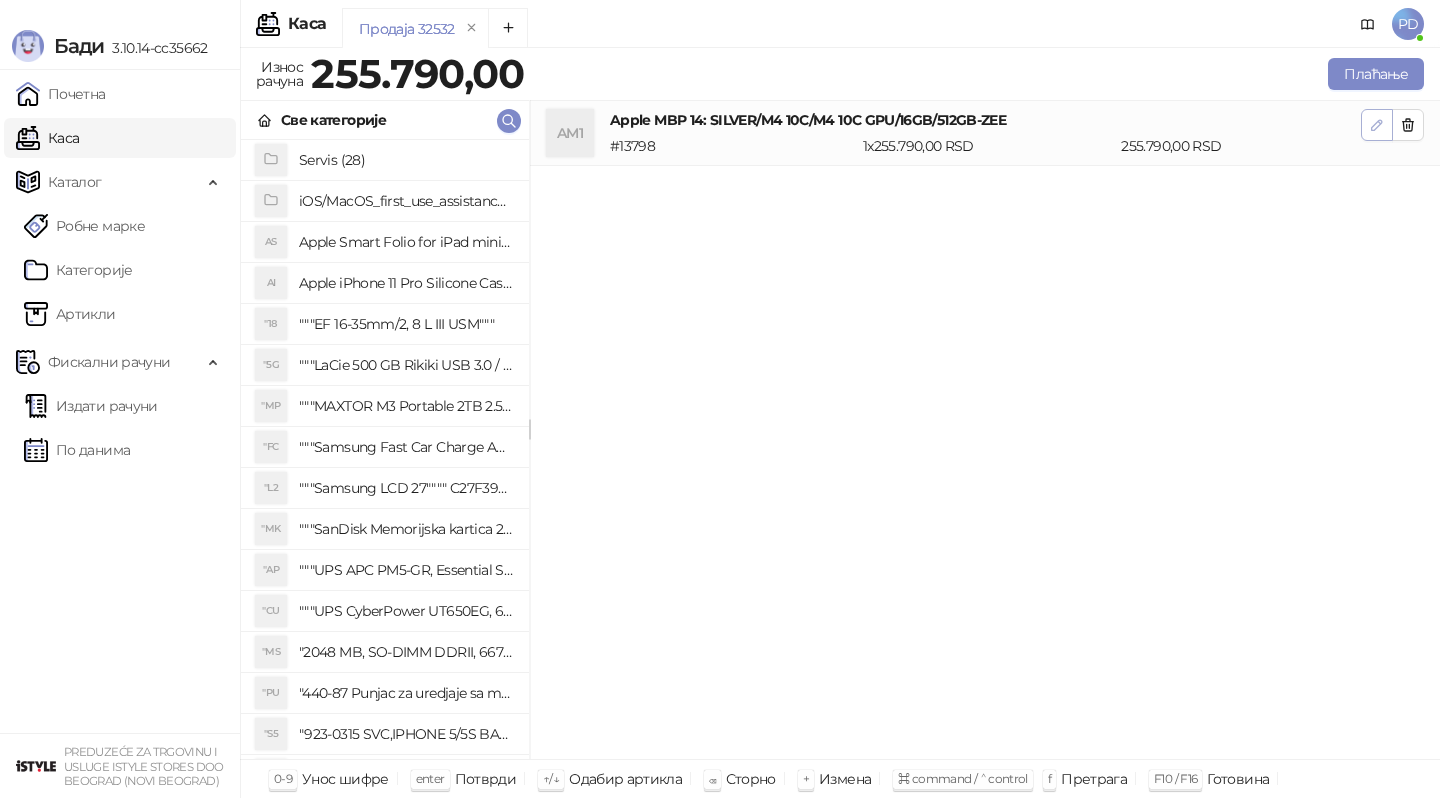 click 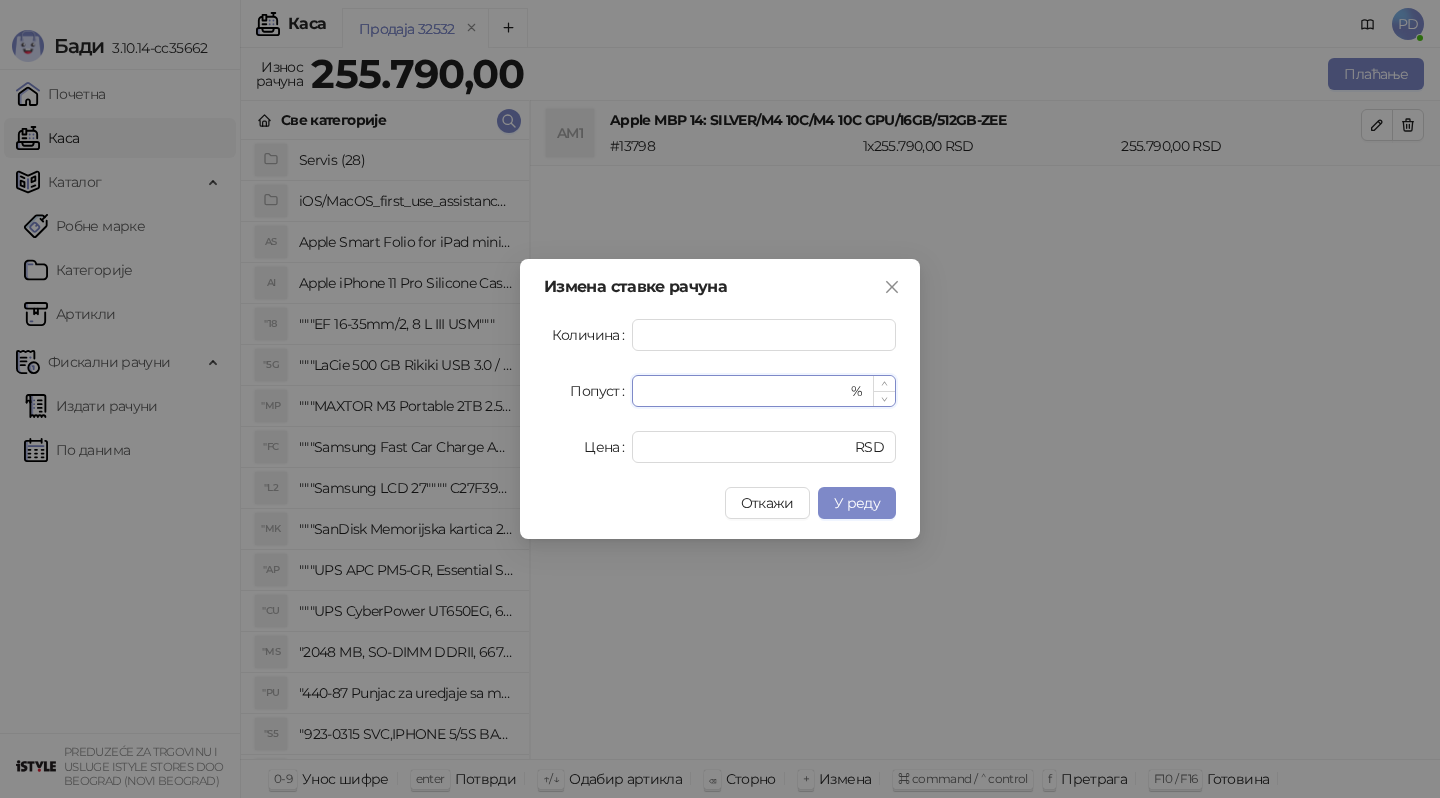 drag, startPoint x: 680, startPoint y: 389, endPoint x: 635, endPoint y: 389, distance: 45 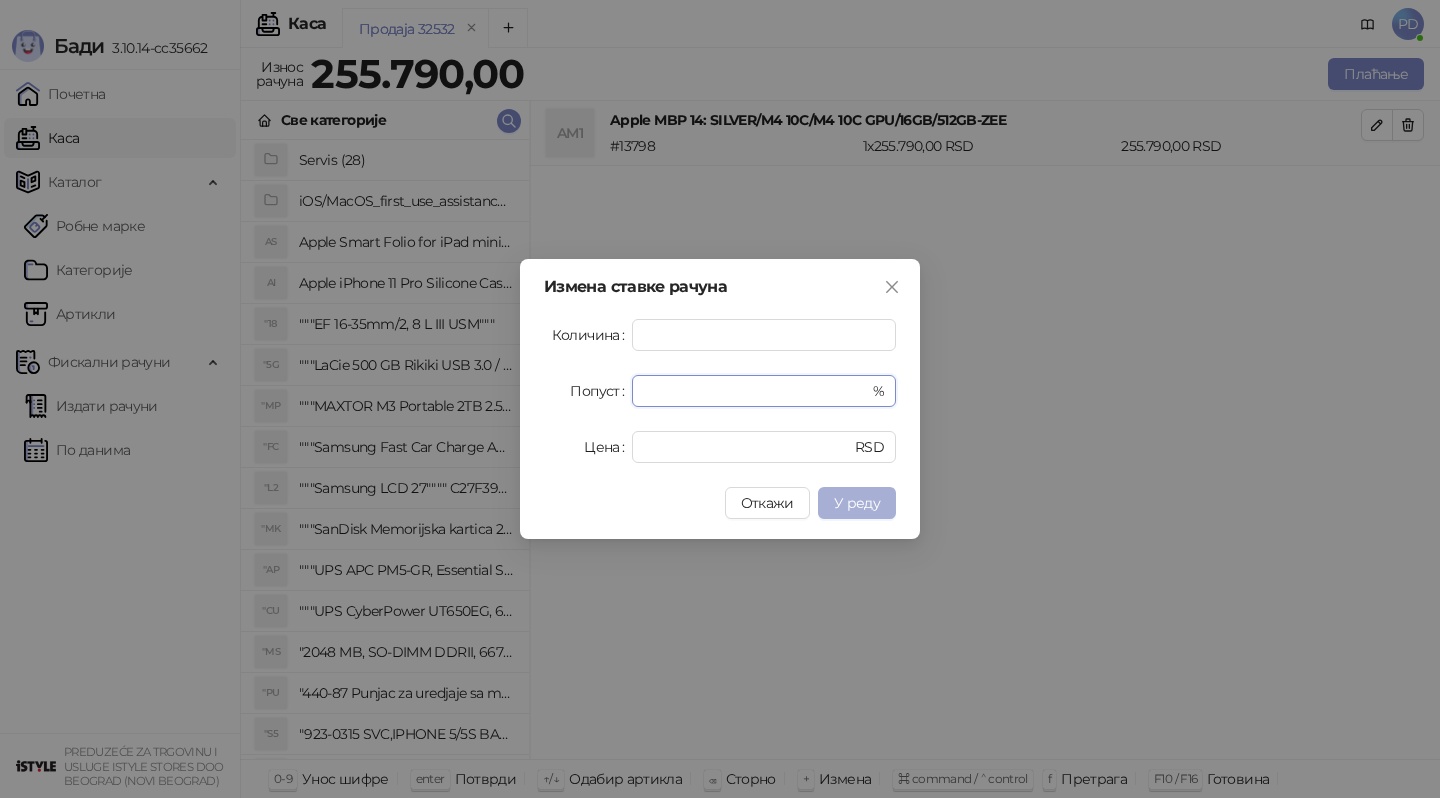 type on "**********" 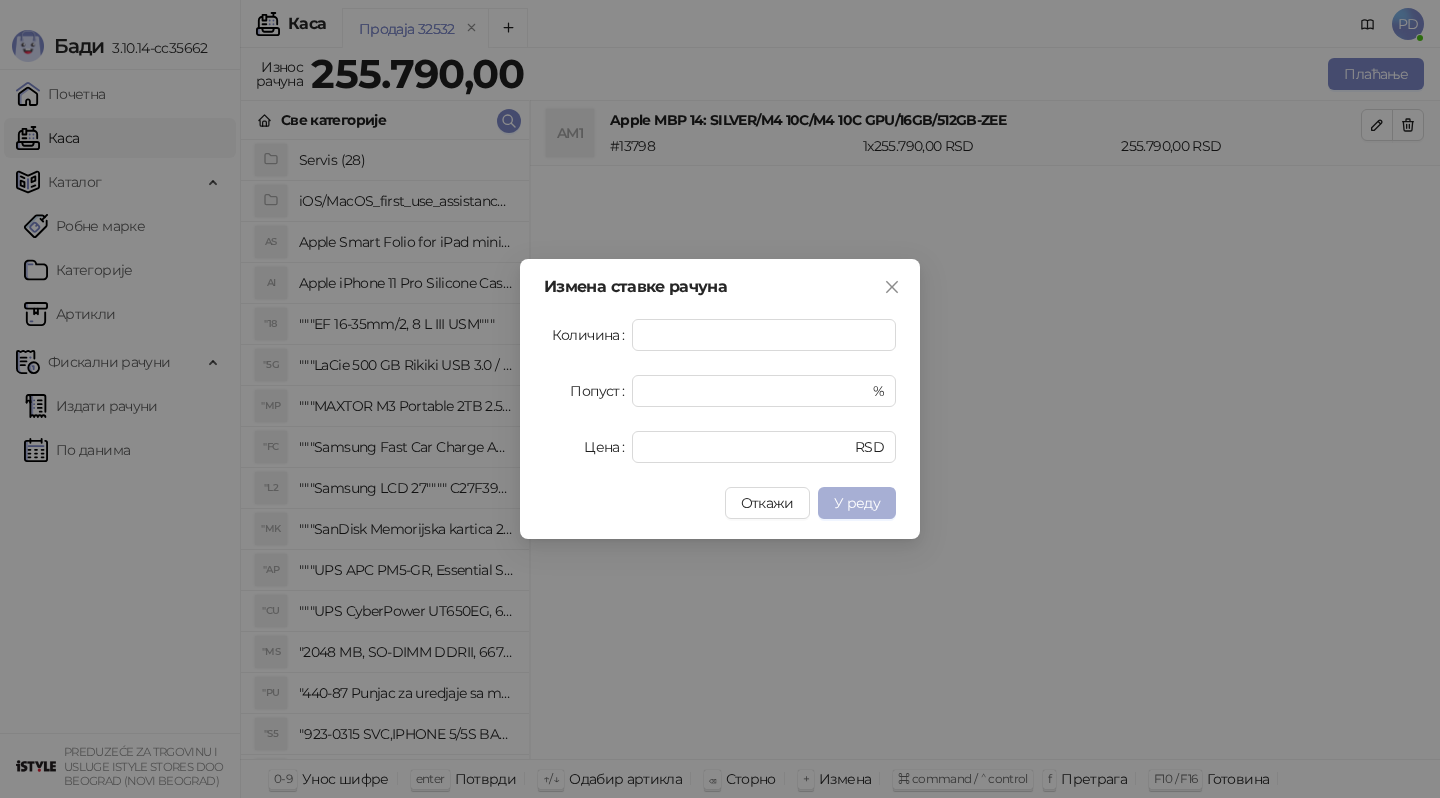 click on "У реду" at bounding box center [857, 503] 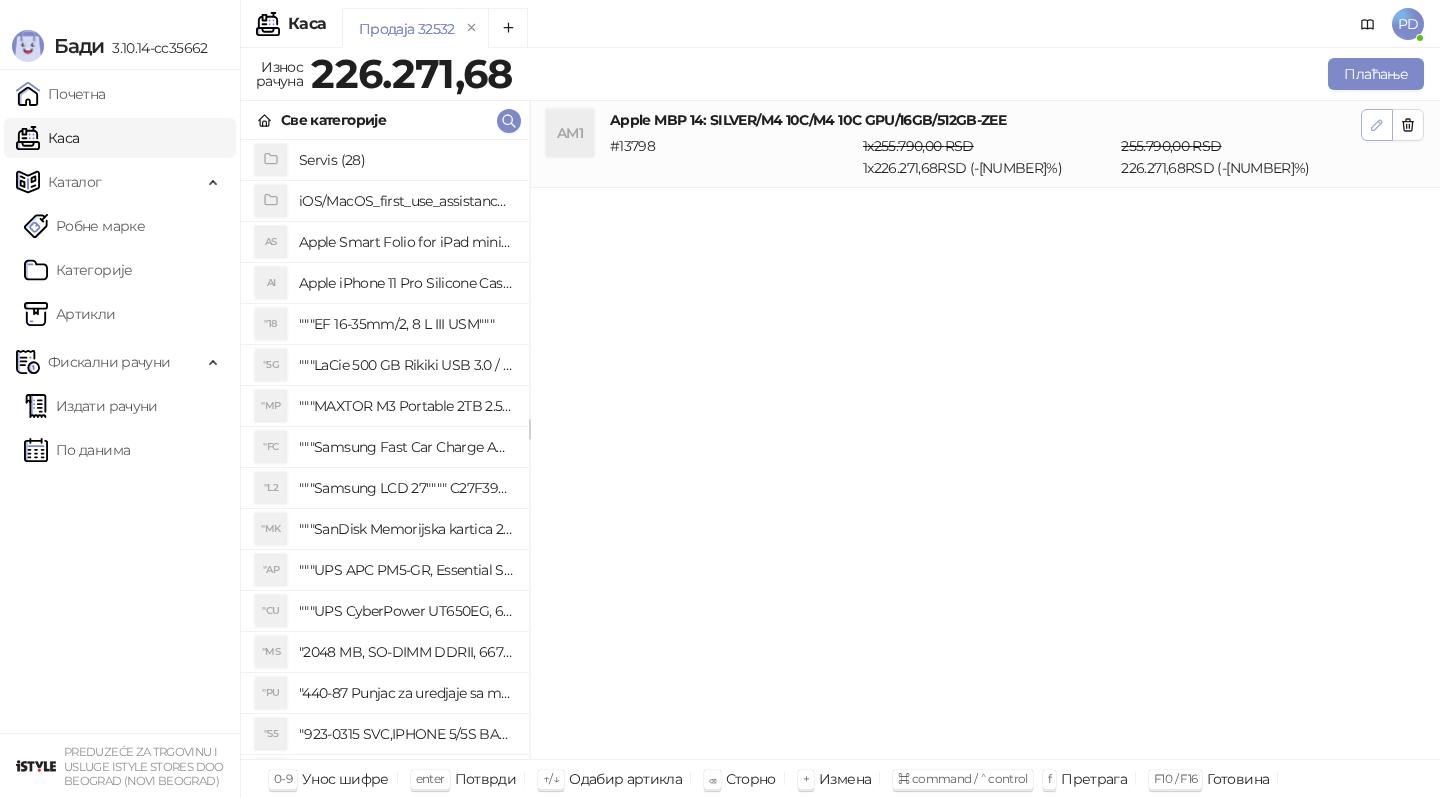 click 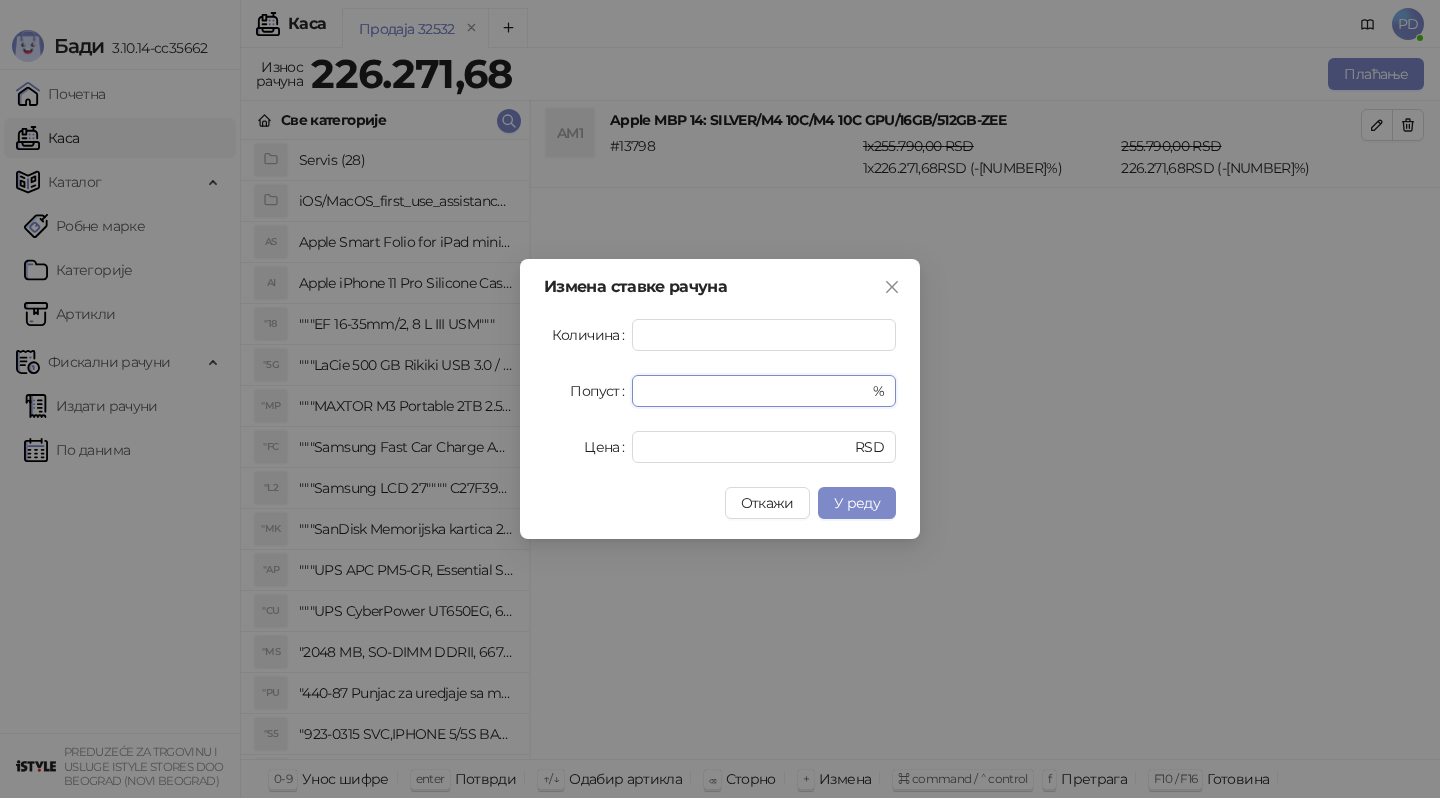drag, startPoint x: 746, startPoint y: 384, endPoint x: 511, endPoint y: 377, distance: 235.10423 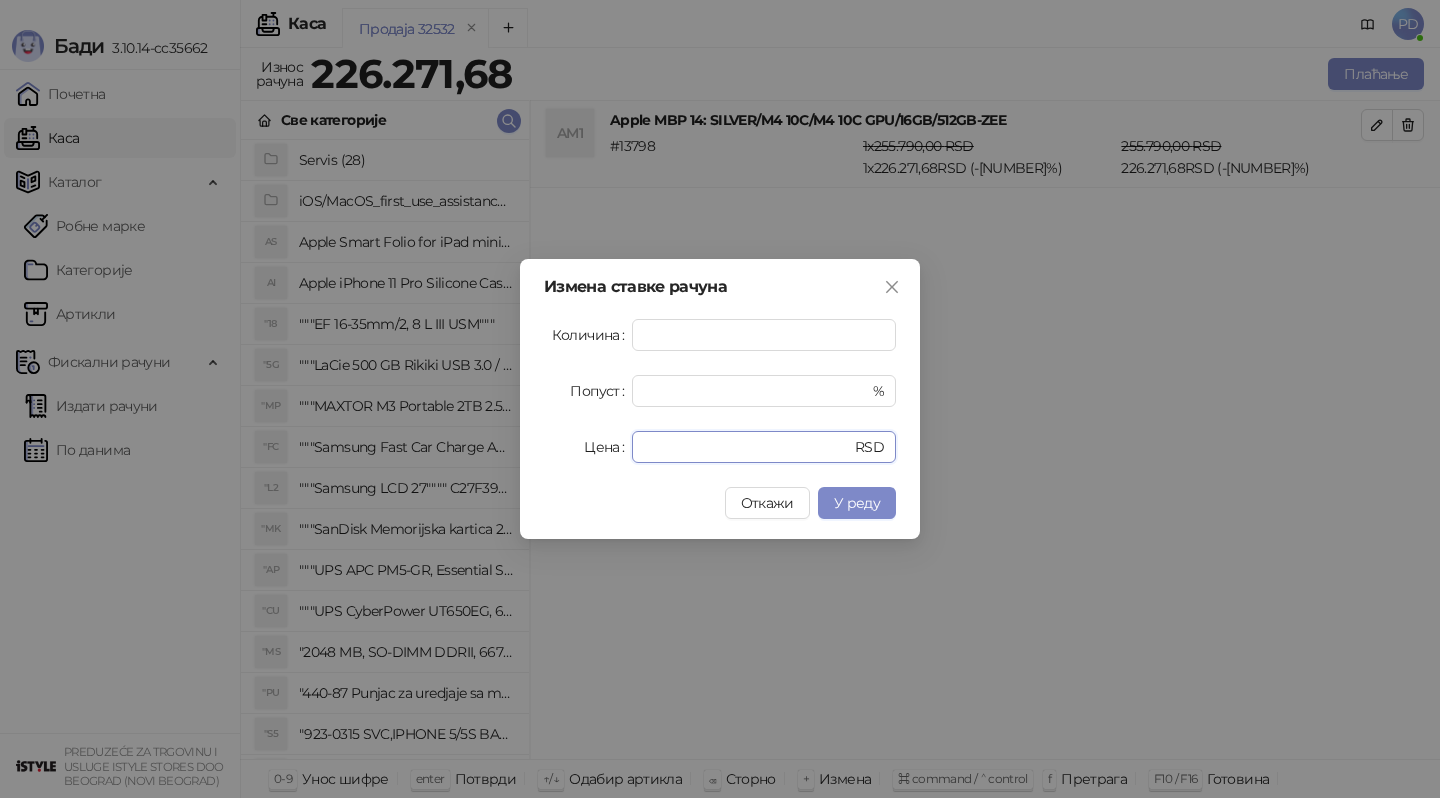 drag, startPoint x: 719, startPoint y: 448, endPoint x: 473, endPoint y: 410, distance: 248.91766 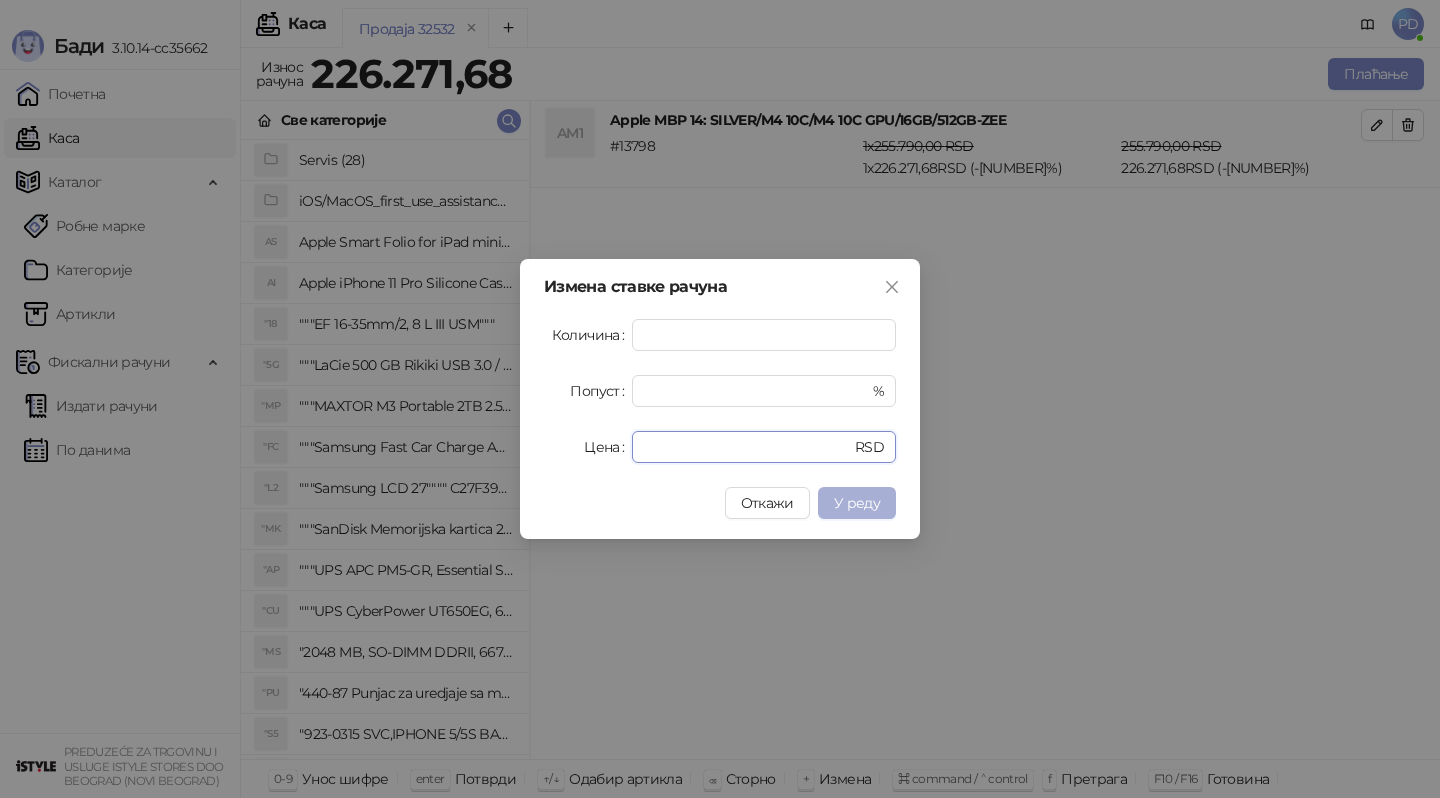 type on "******" 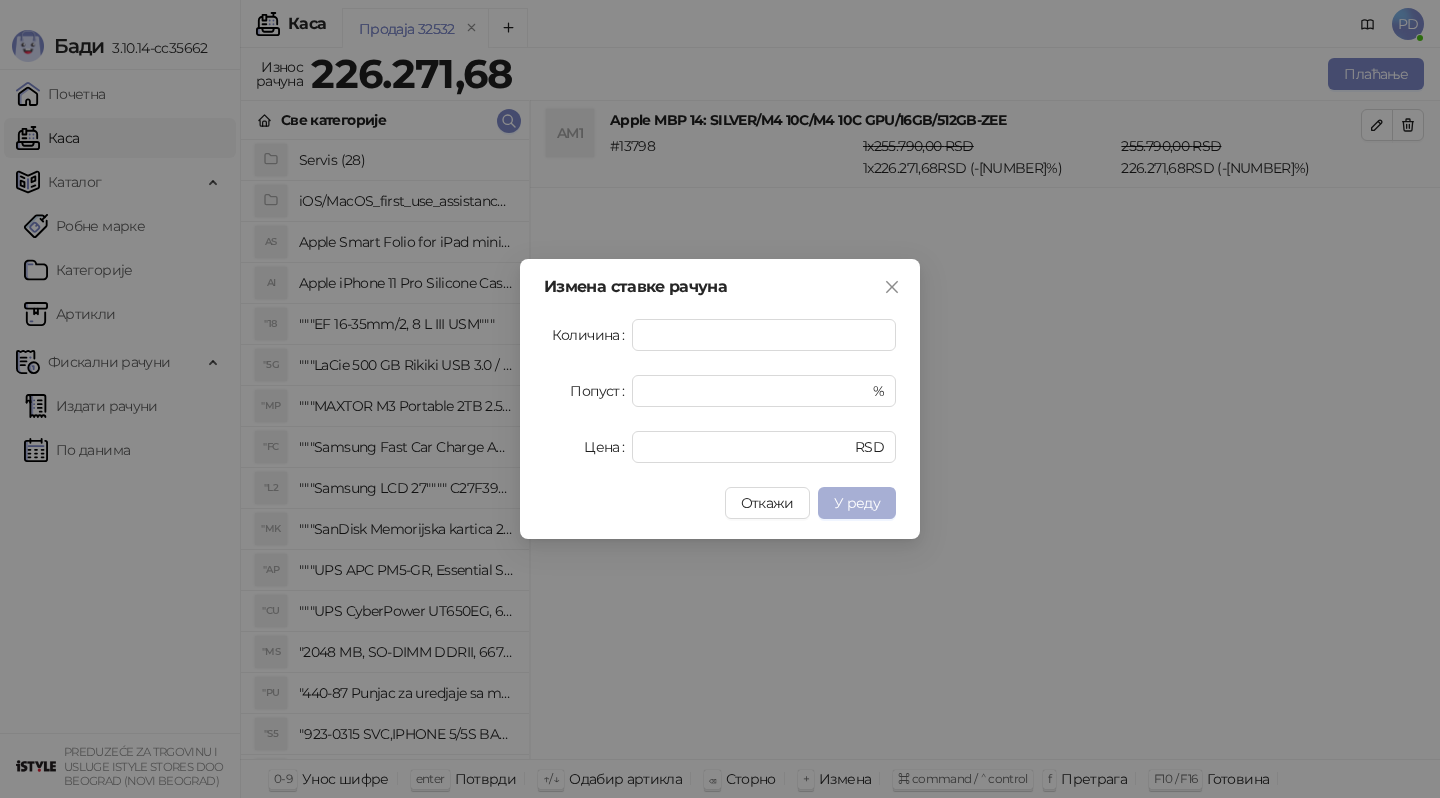 click on "У реду" at bounding box center [857, 503] 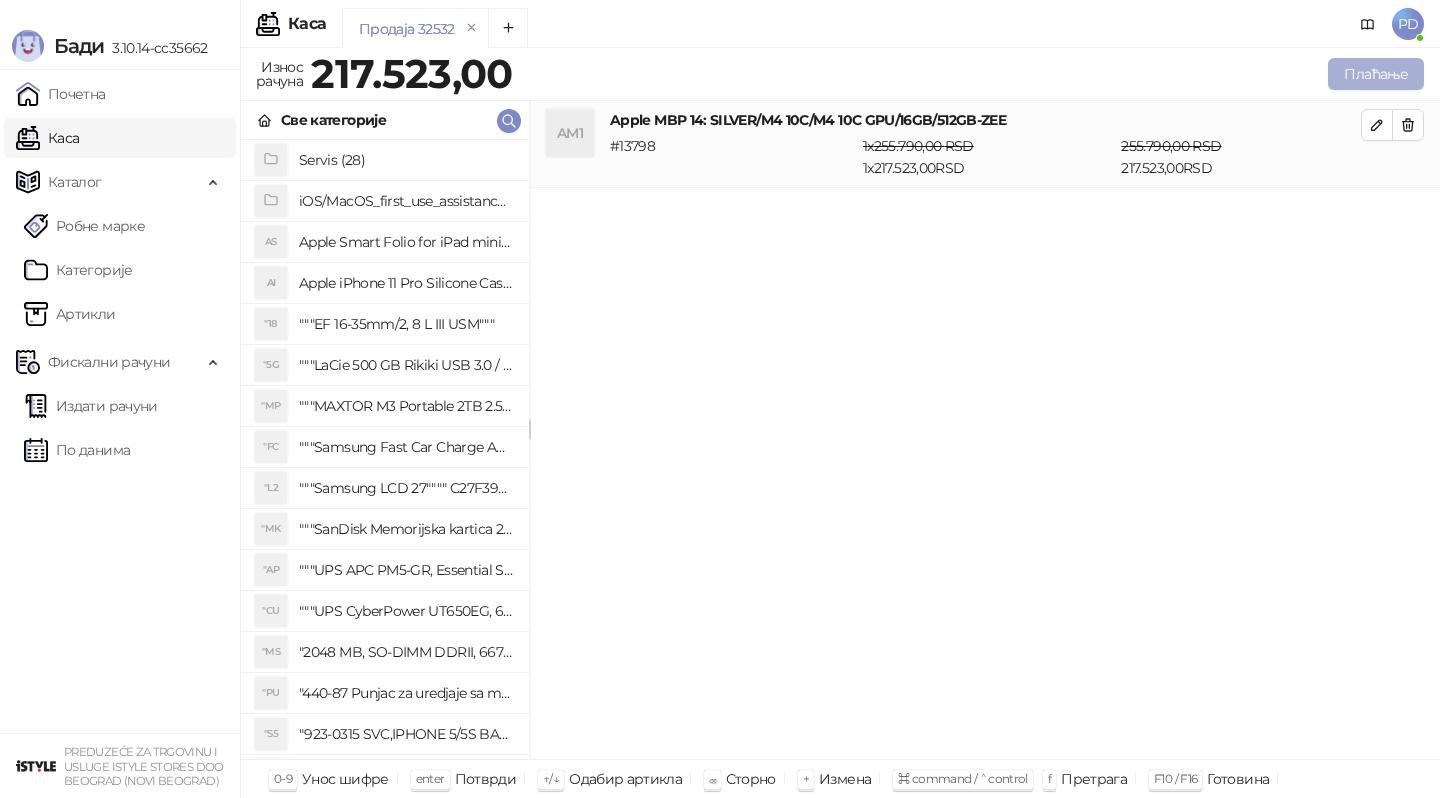 click on "Плаћање" at bounding box center (1376, 74) 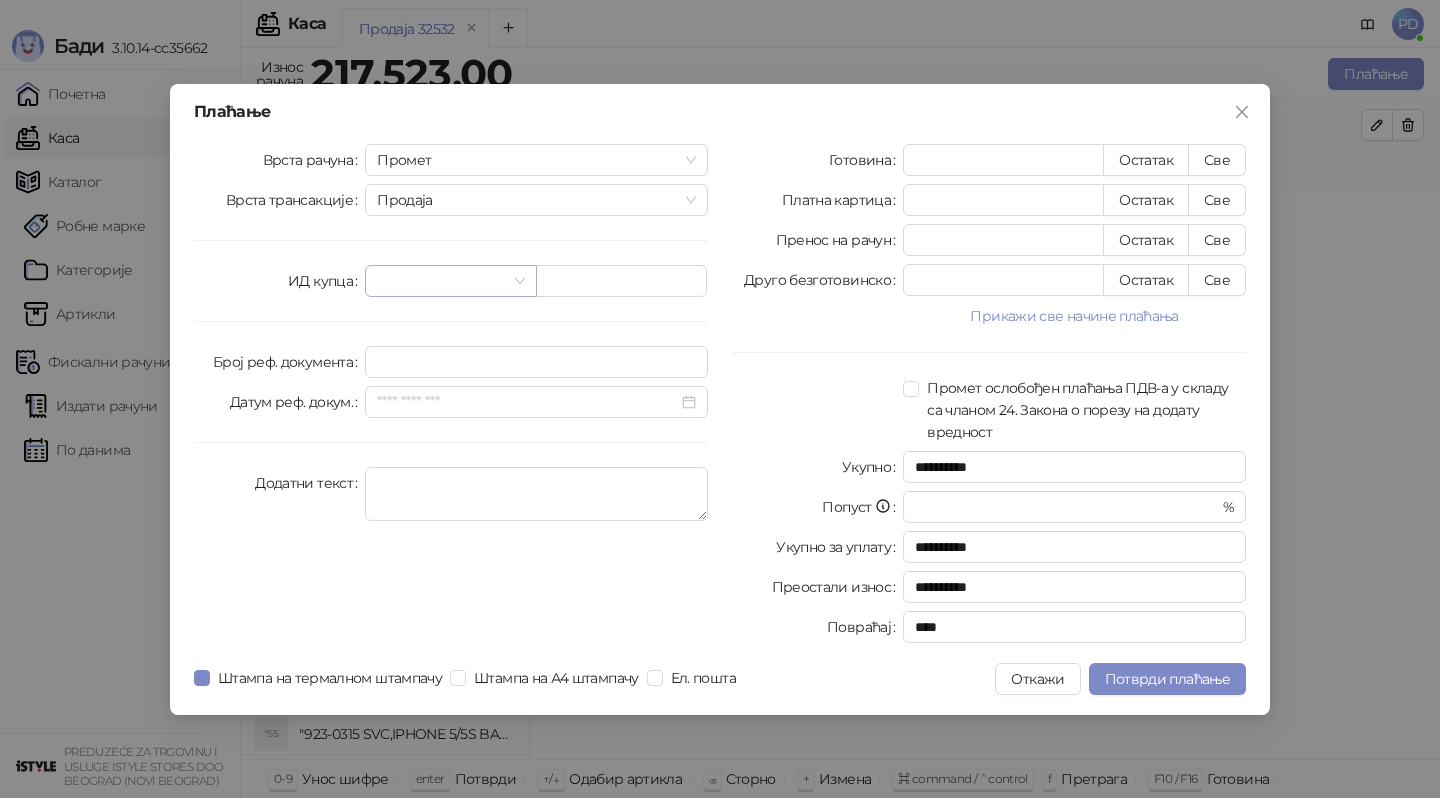 click at bounding box center [450, 281] 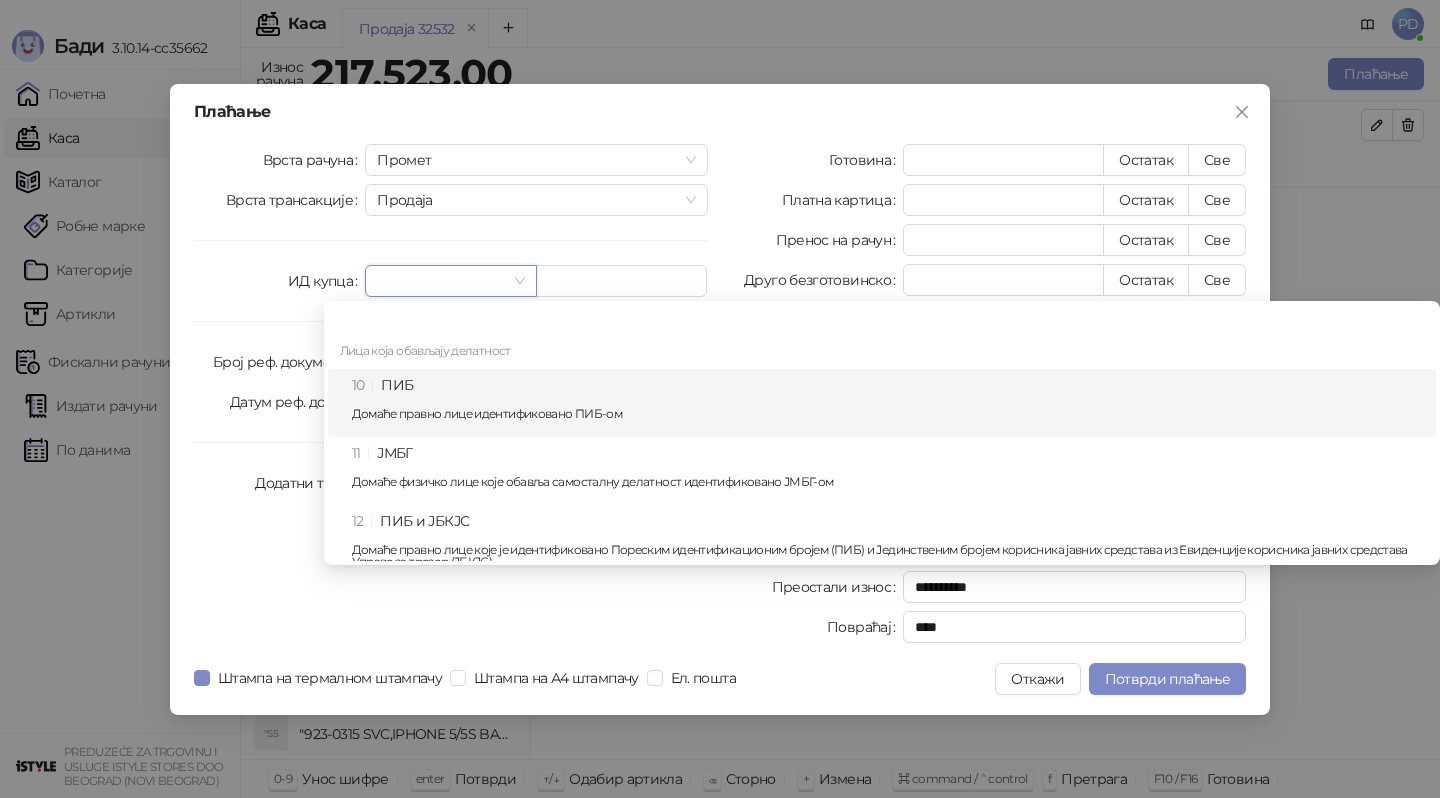 click on "10 ПИБ Домаће правно лице идентификовано ПИБ-ом" at bounding box center [888, 403] 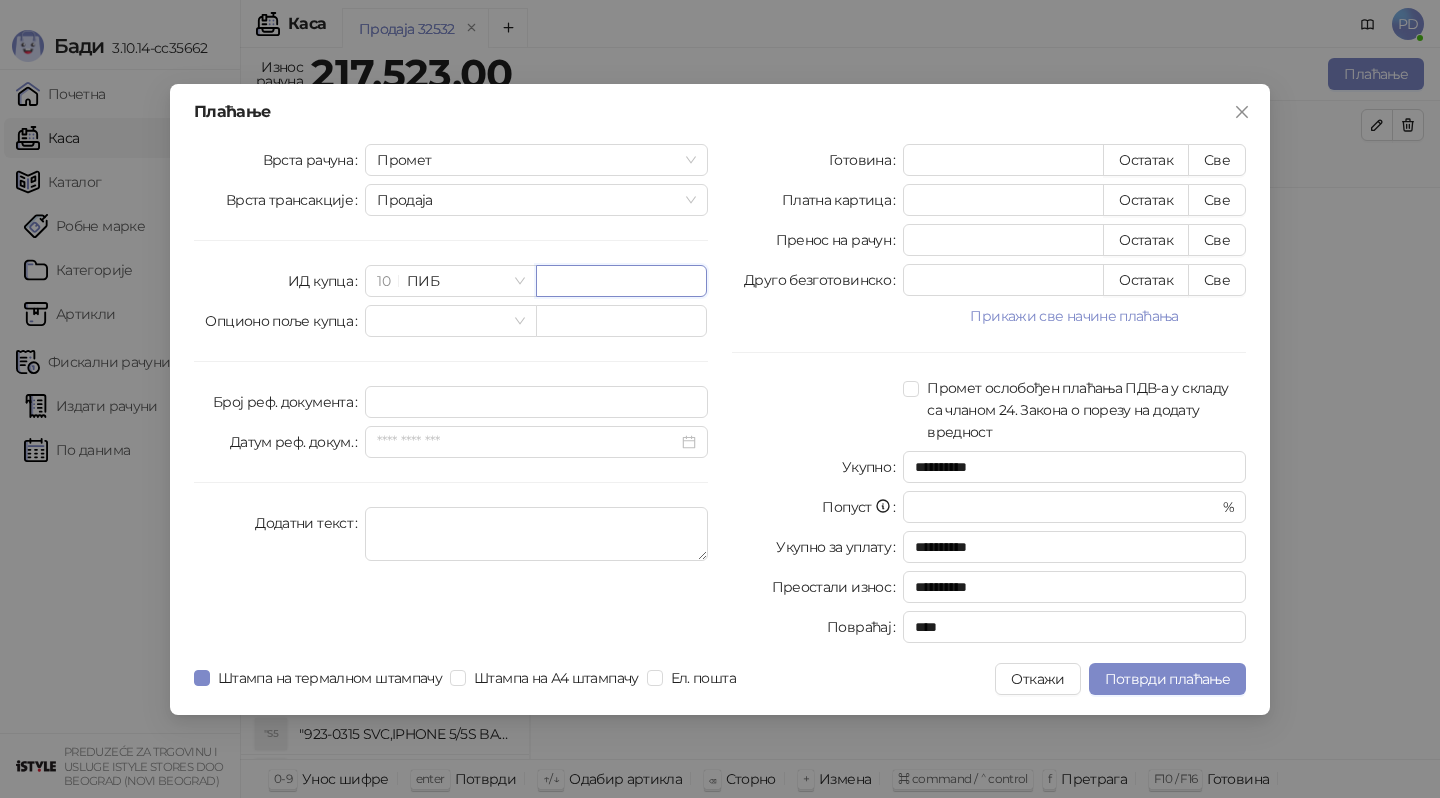 paste on "*********" 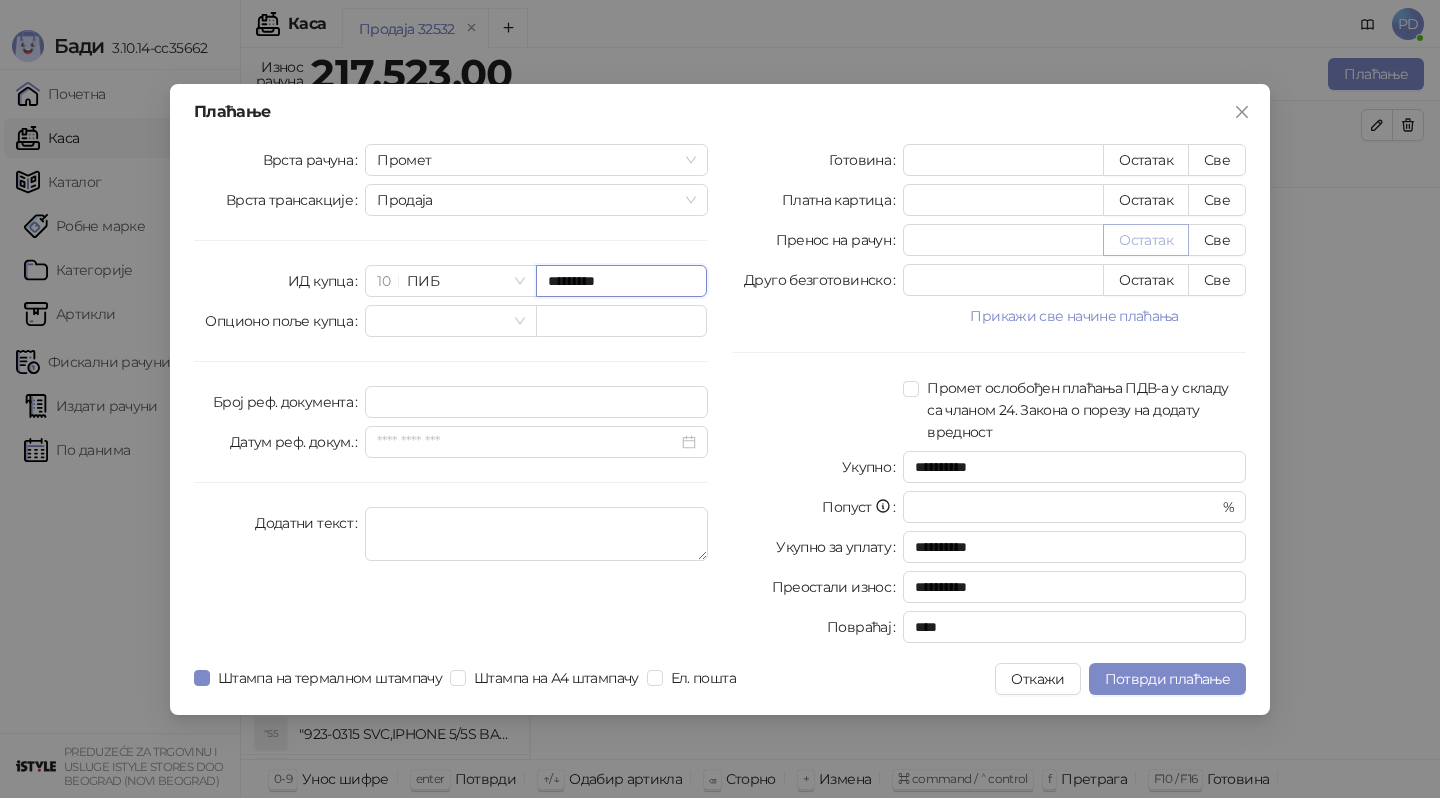 type on "*********" 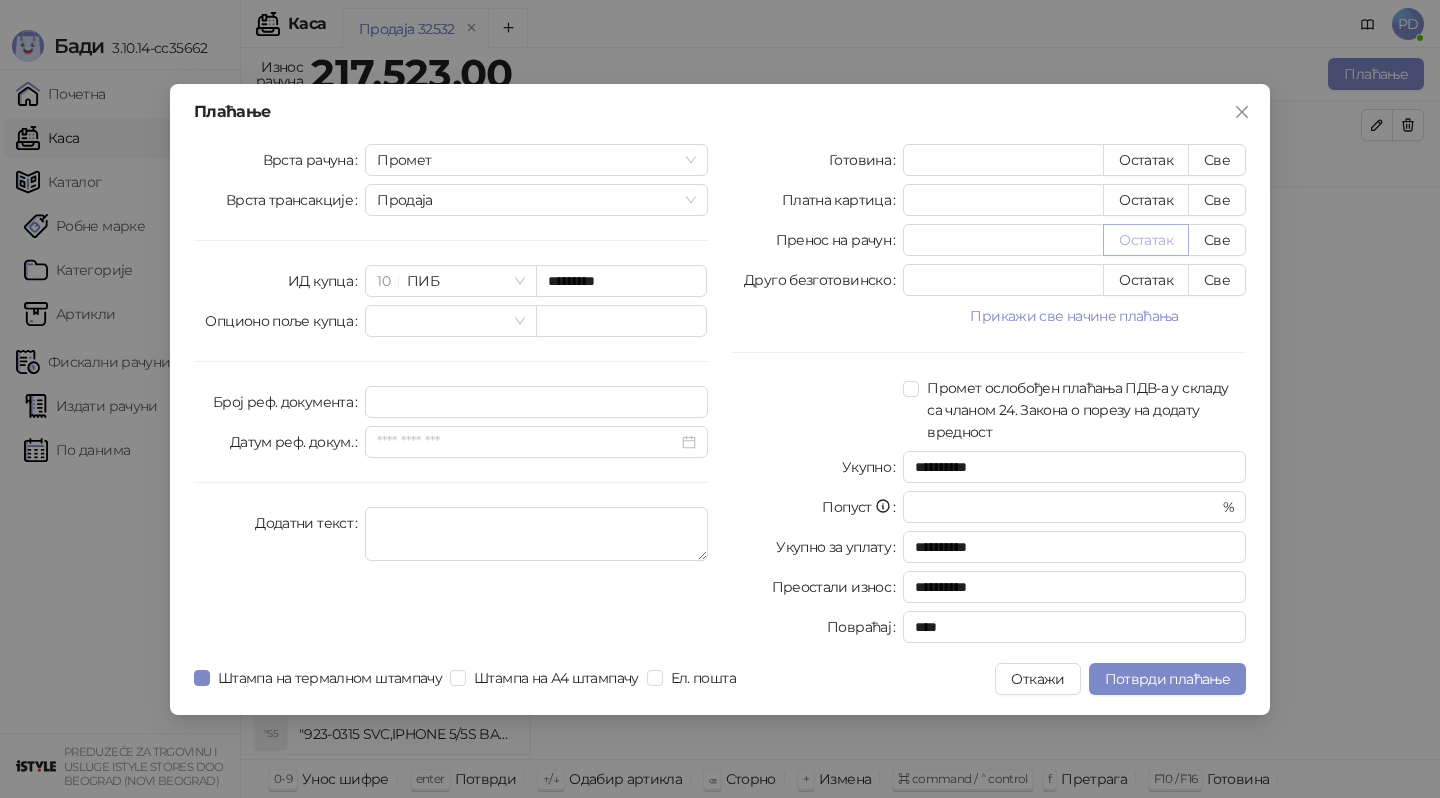 click on "Остатак" at bounding box center [1146, 240] 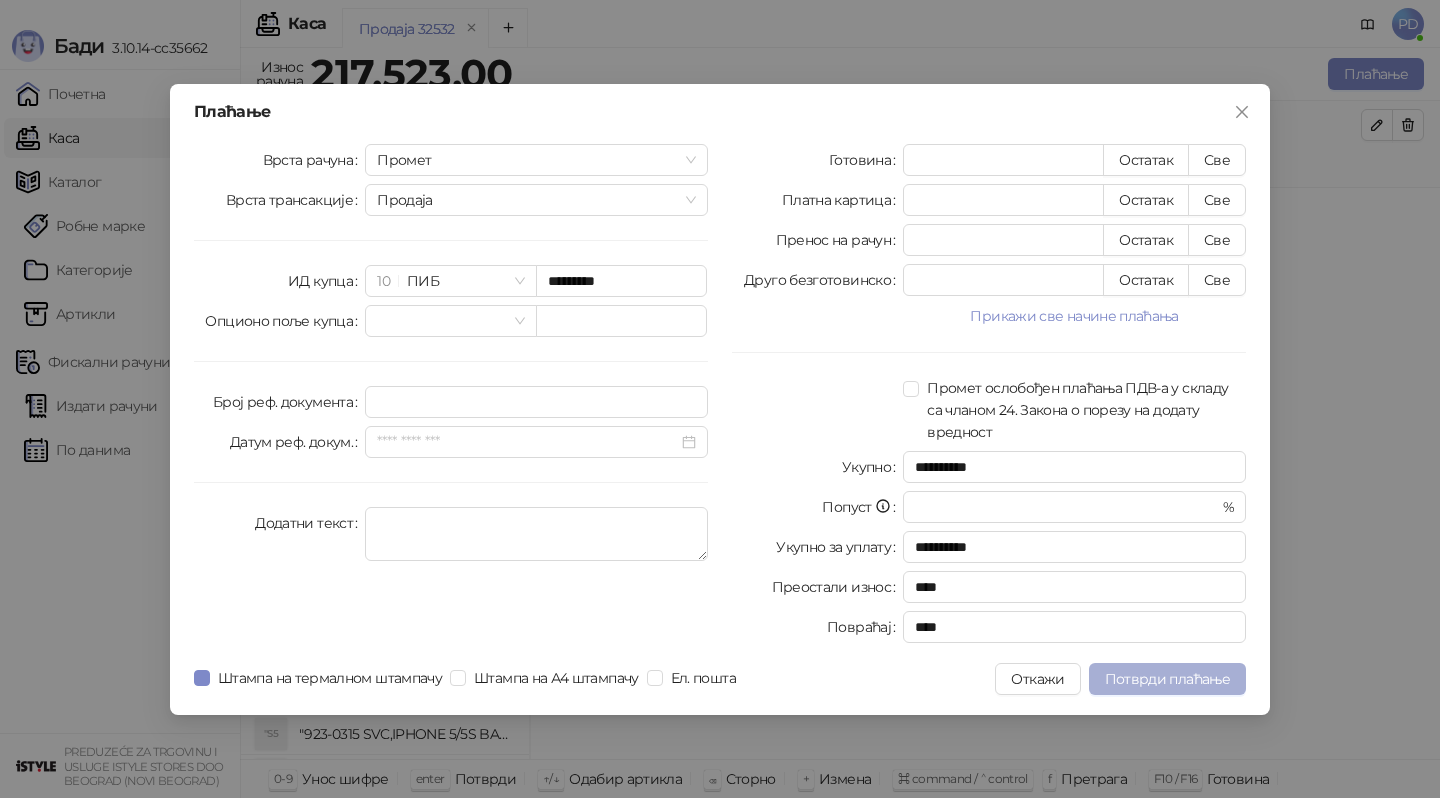 click on "Потврди плаћање" at bounding box center (1167, 679) 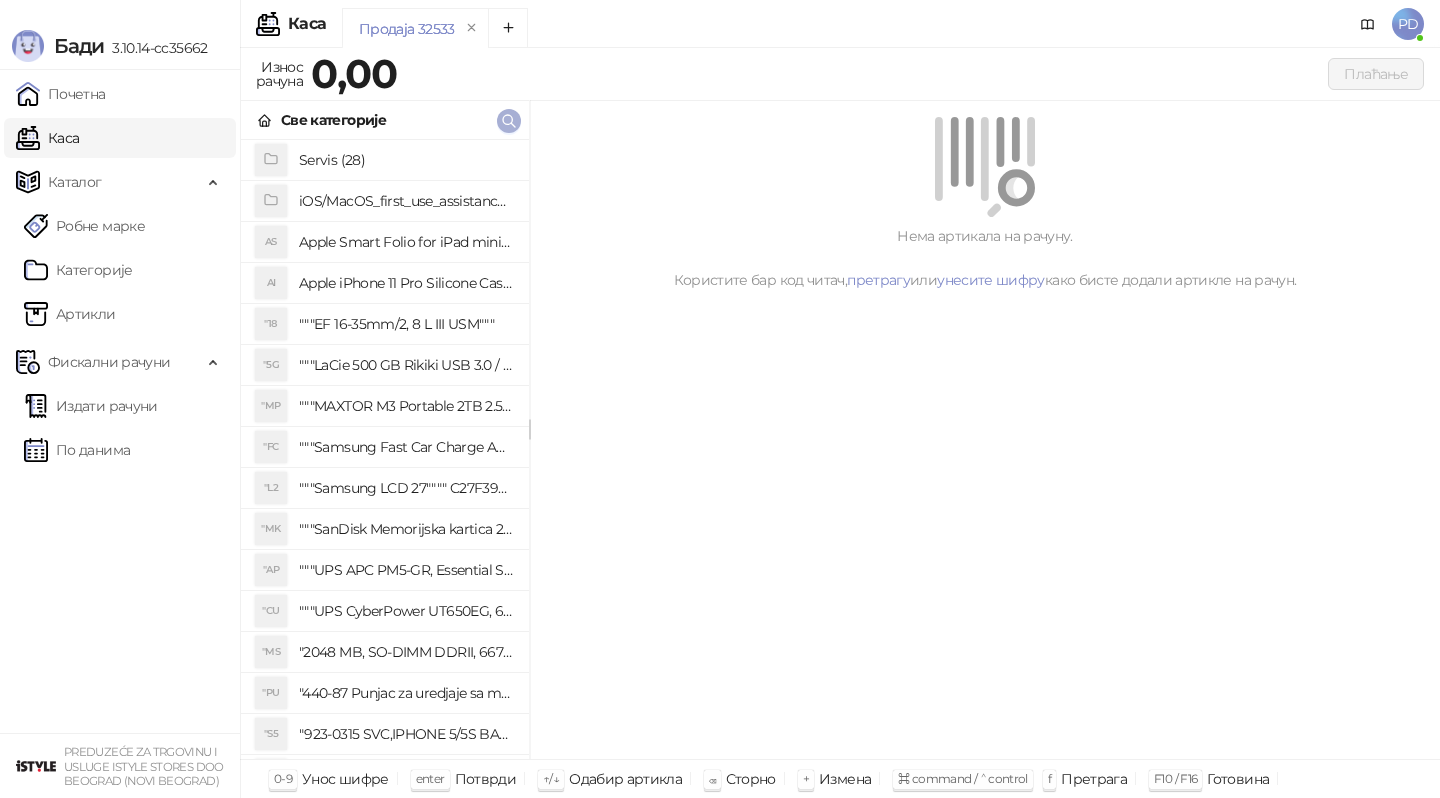 click 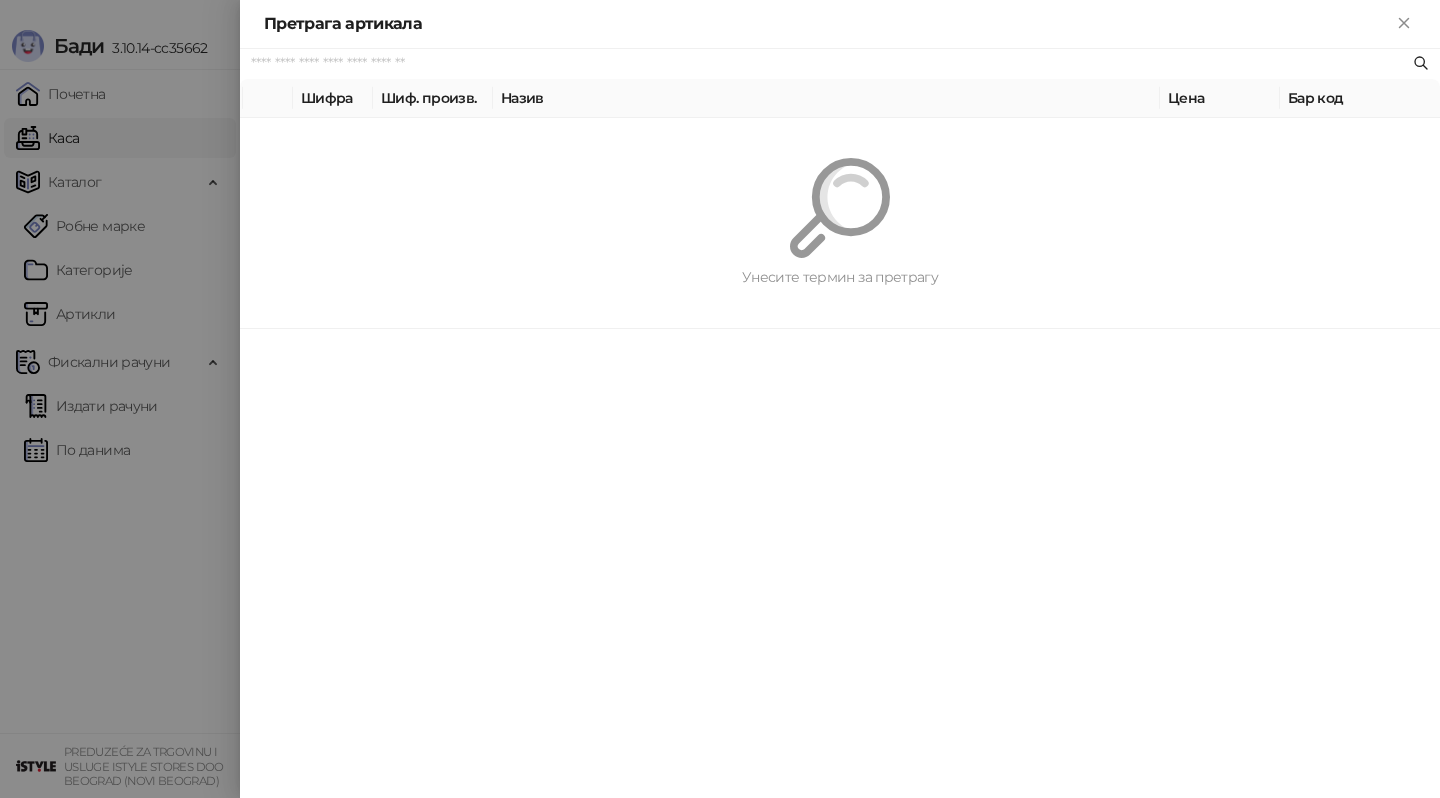 paste on "*********" 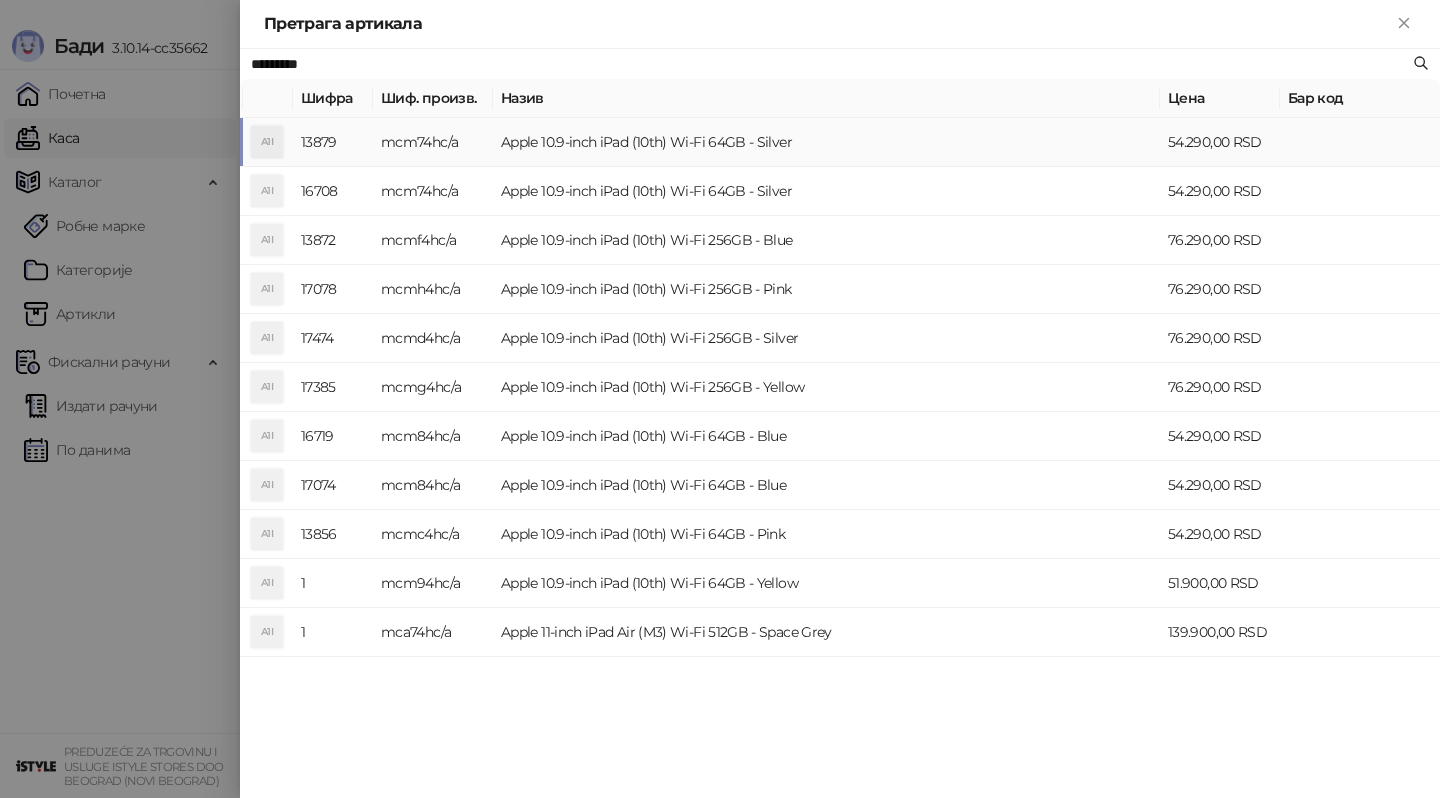 type on "*********" 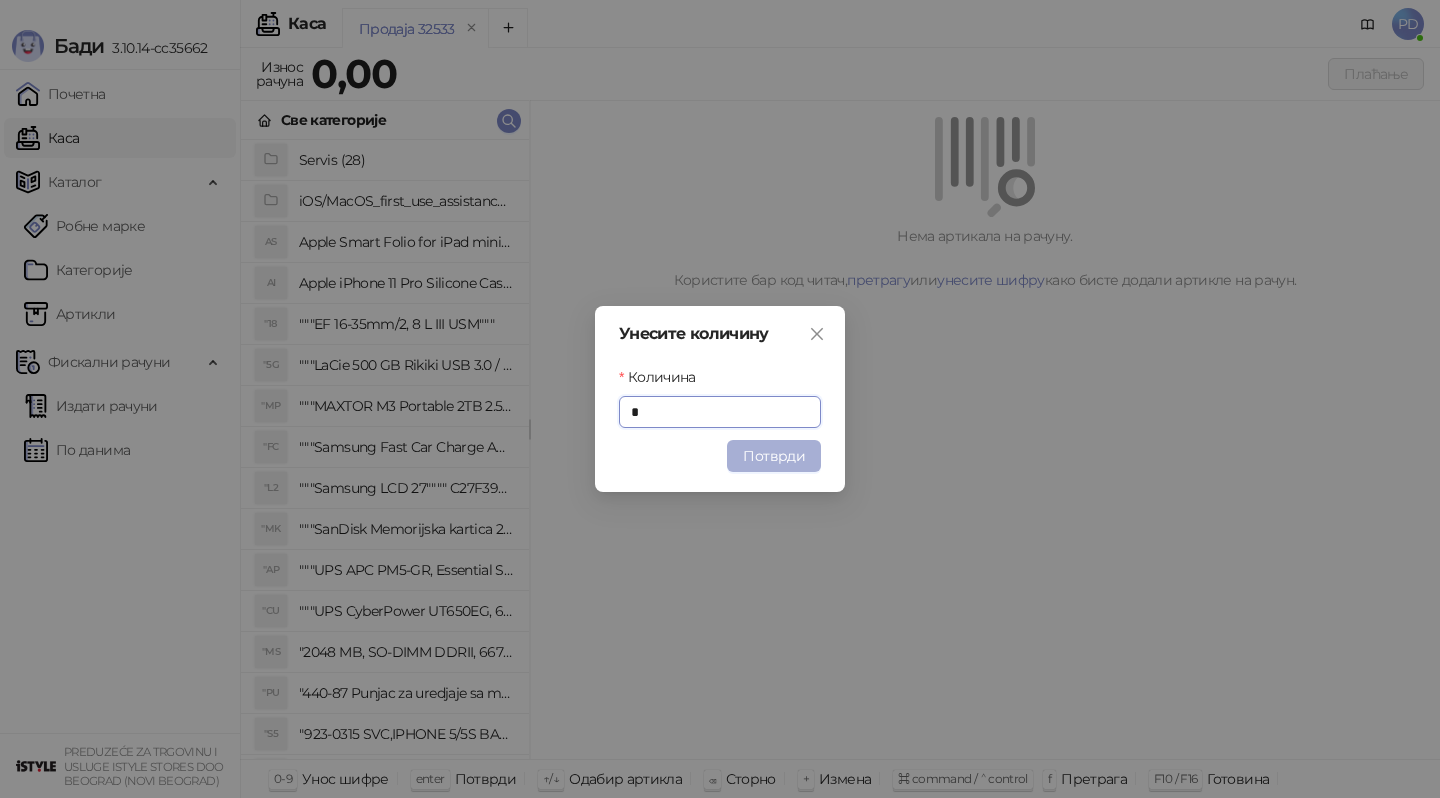click on "Потврди" at bounding box center (774, 456) 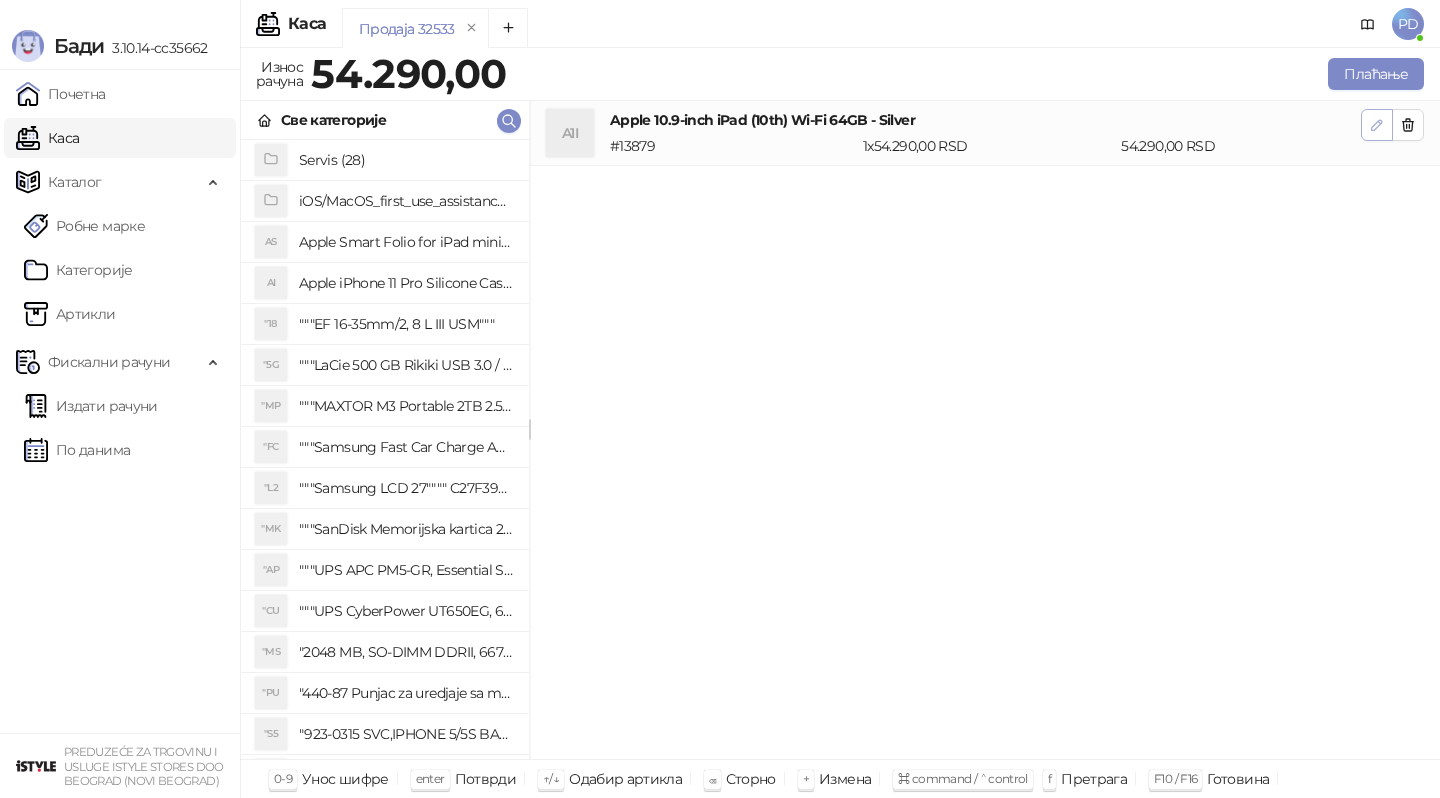 click 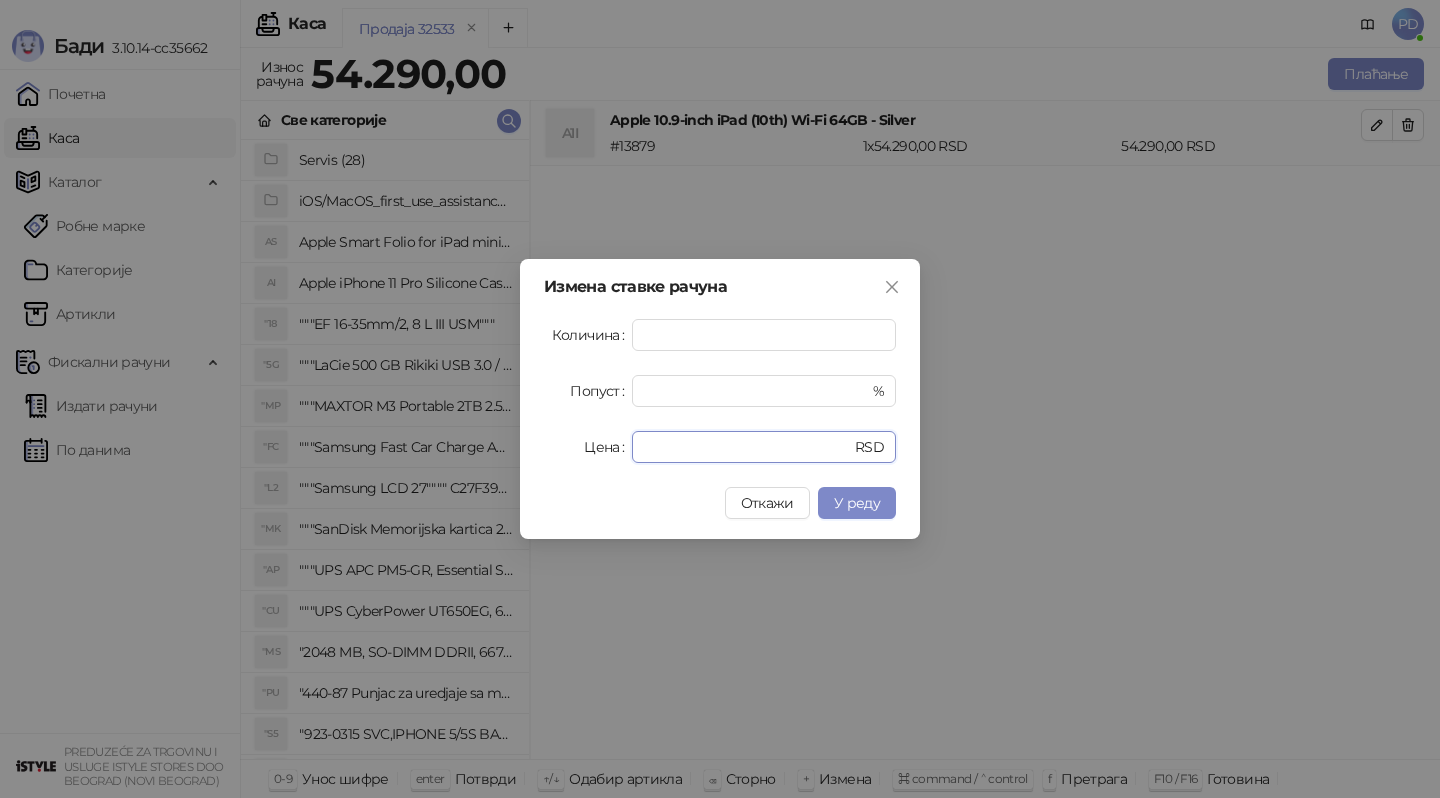 drag, startPoint x: 743, startPoint y: 444, endPoint x: 430, endPoint y: 442, distance: 313.00638 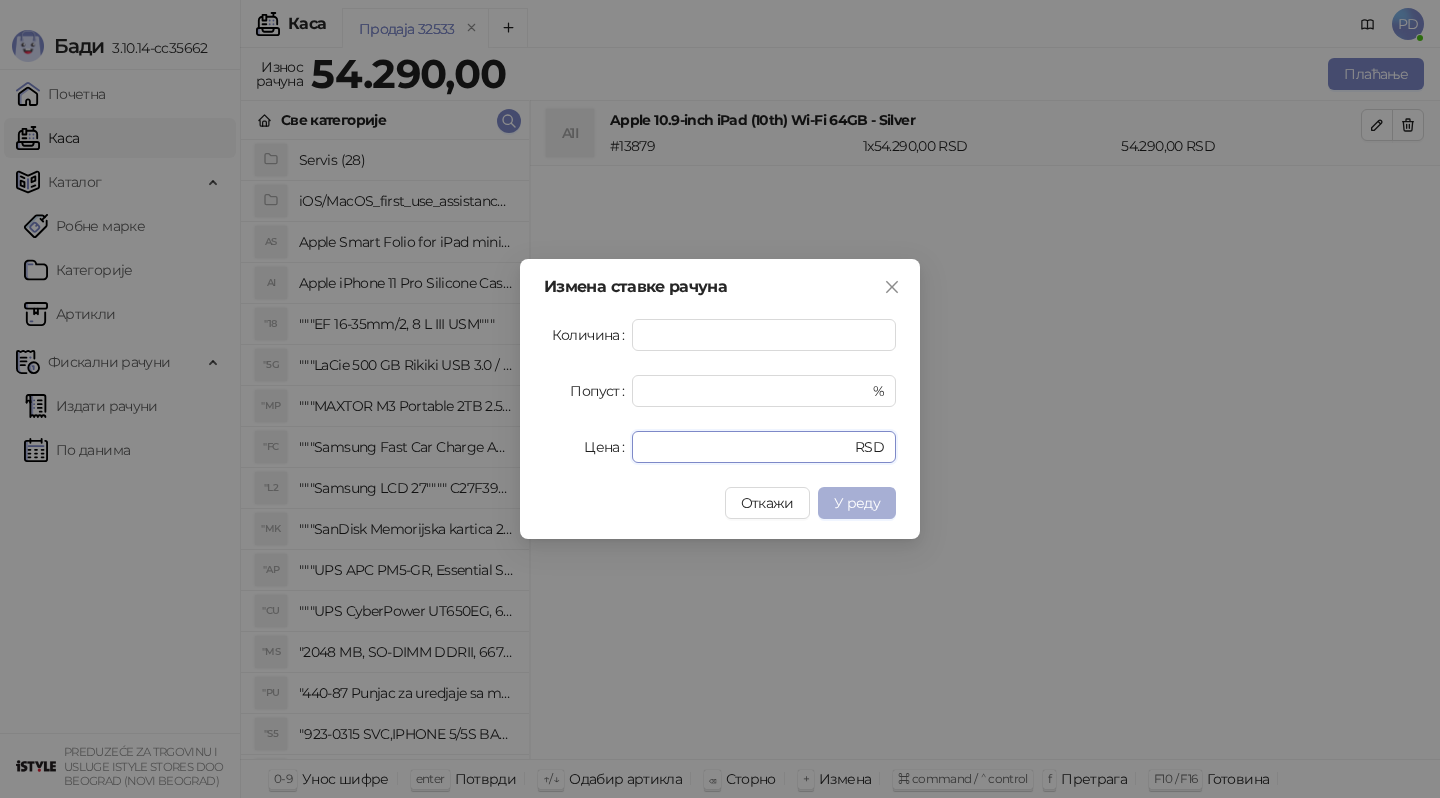 type on "*****" 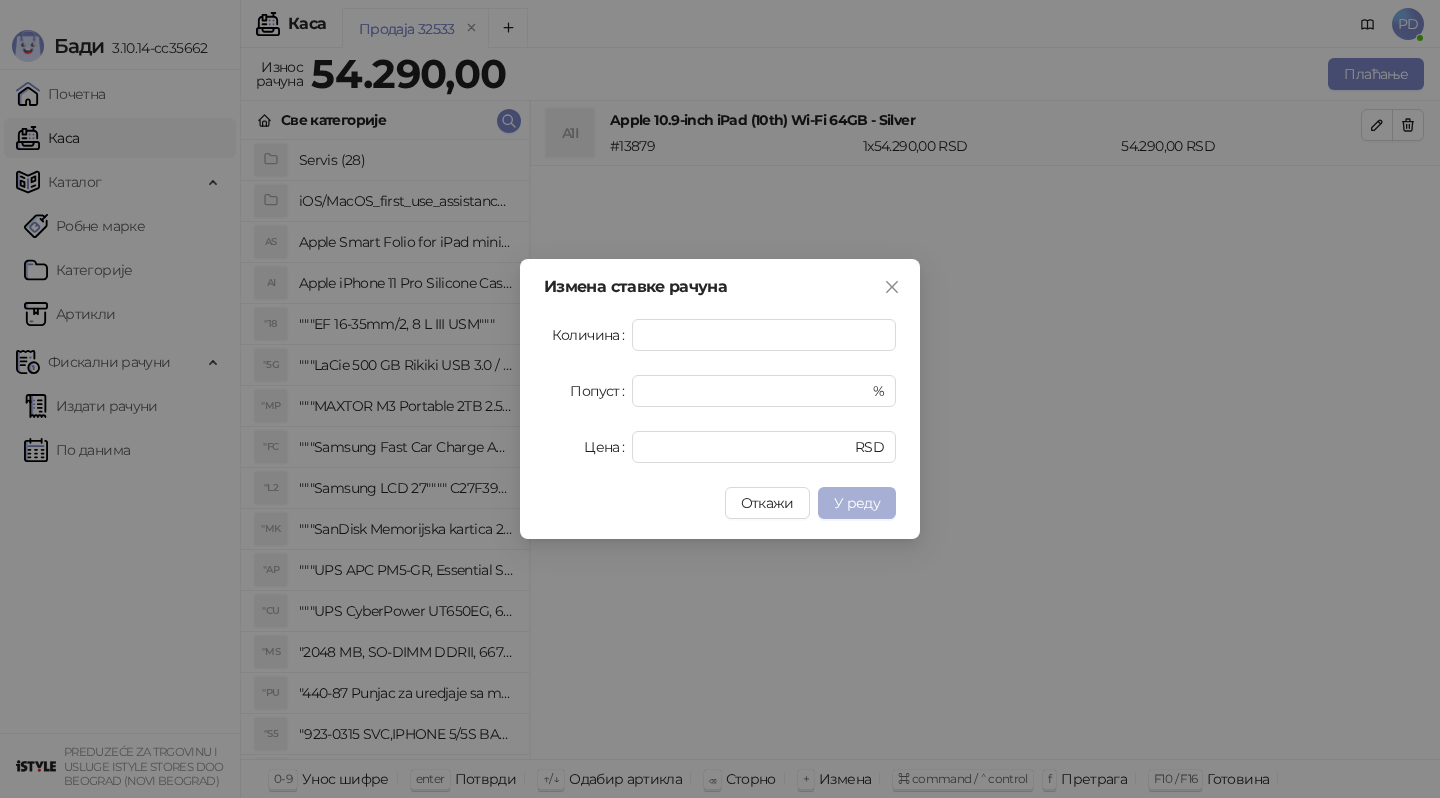 click on "У реду" at bounding box center (857, 503) 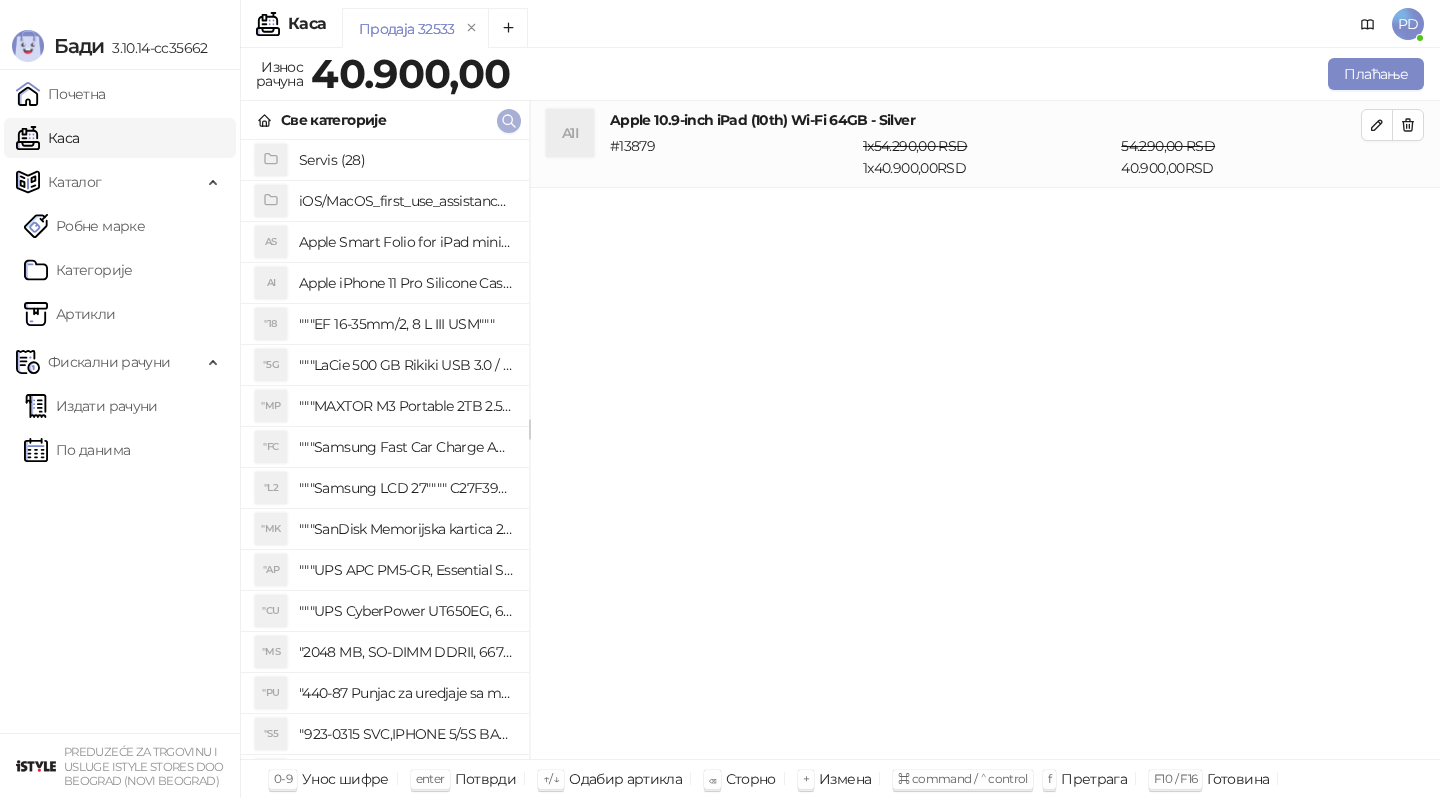 click 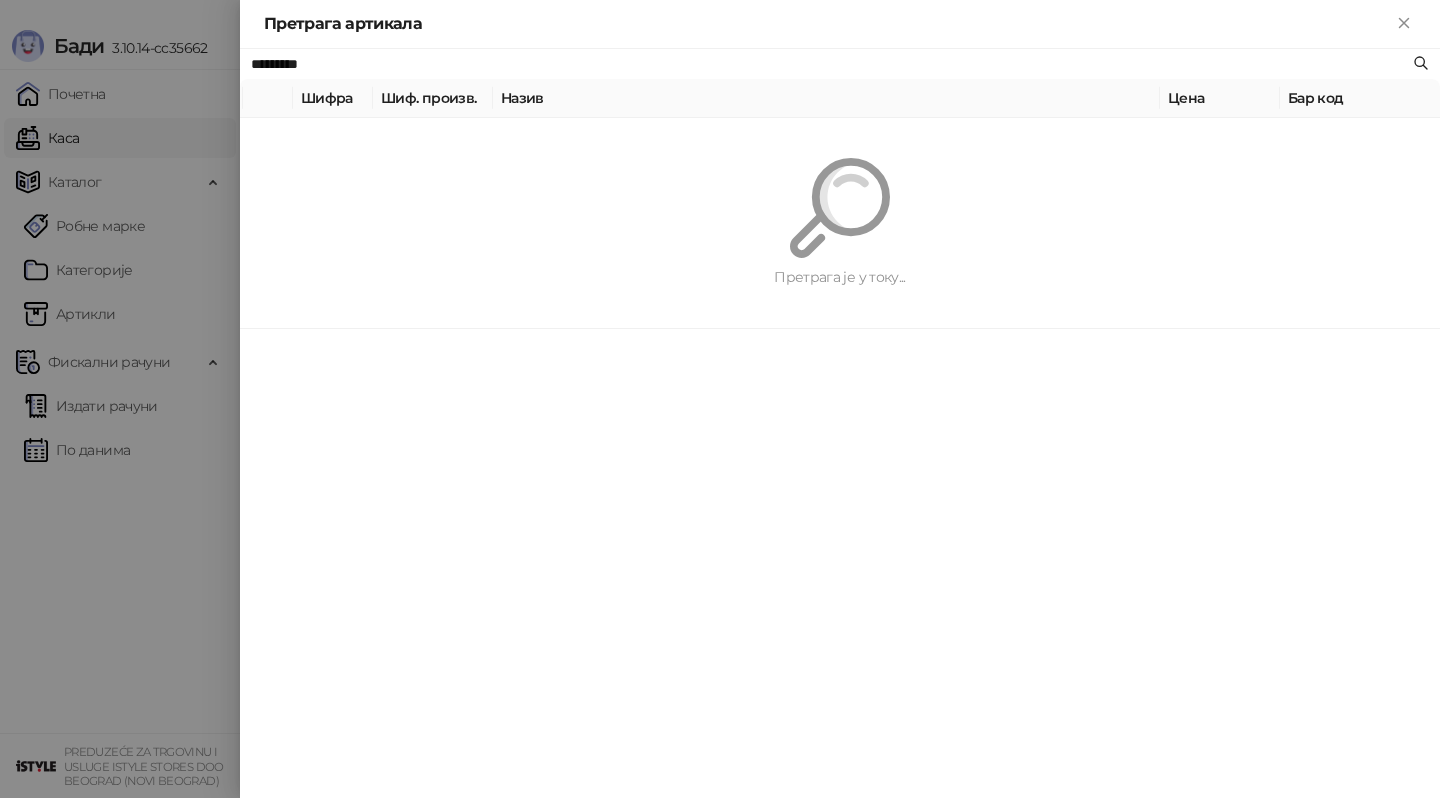 paste 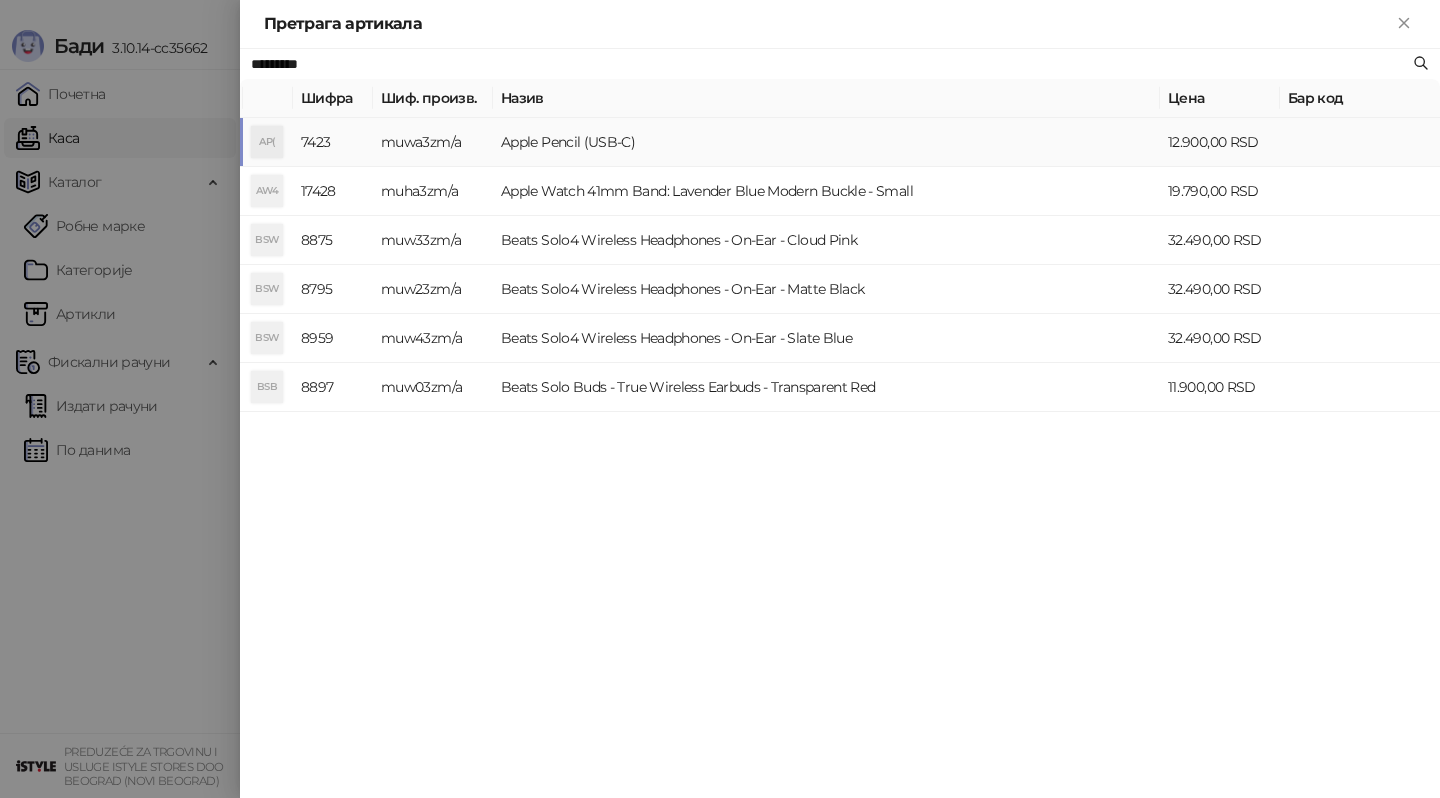 click on "muwa3zm/a" at bounding box center (433, 142) 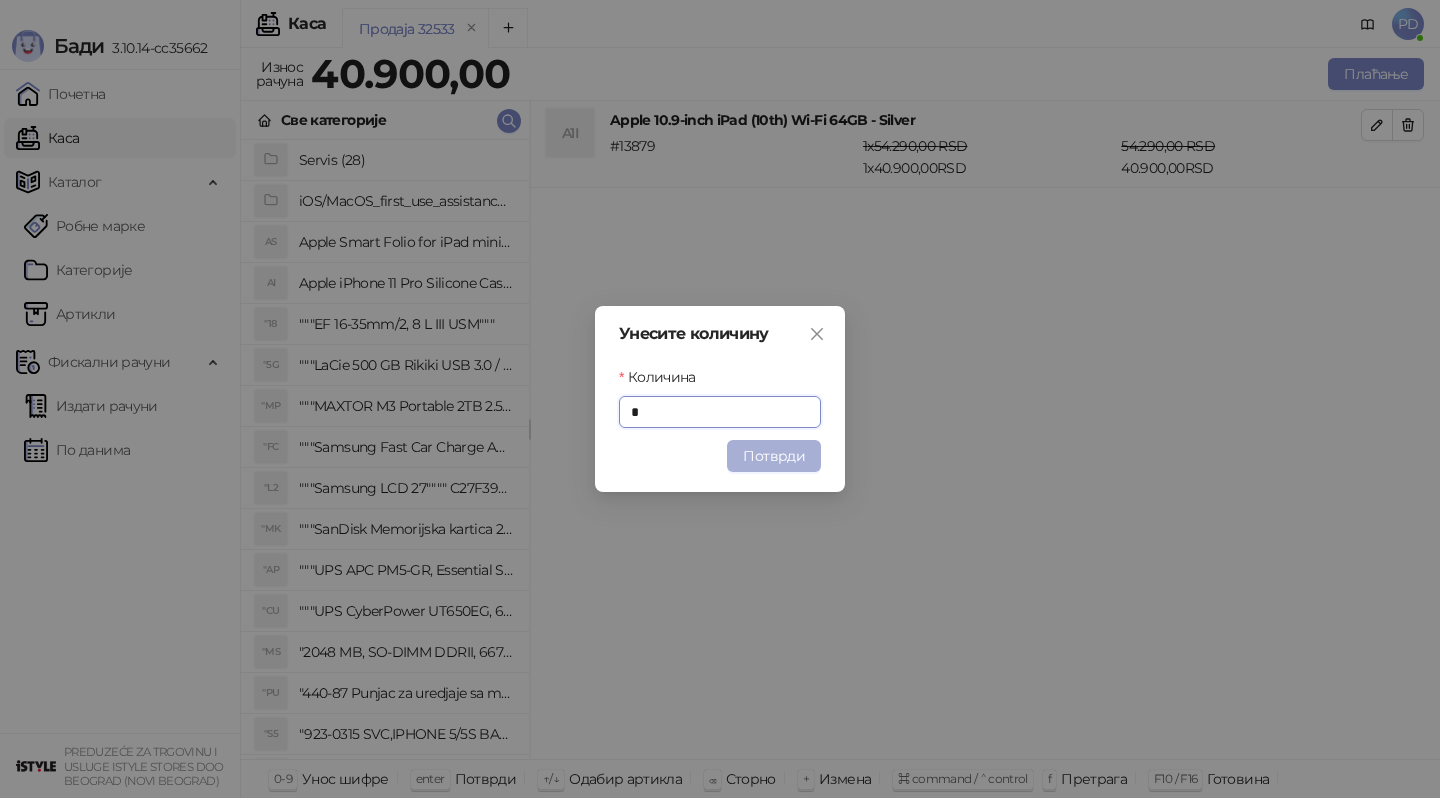 click on "Потврди" at bounding box center [774, 456] 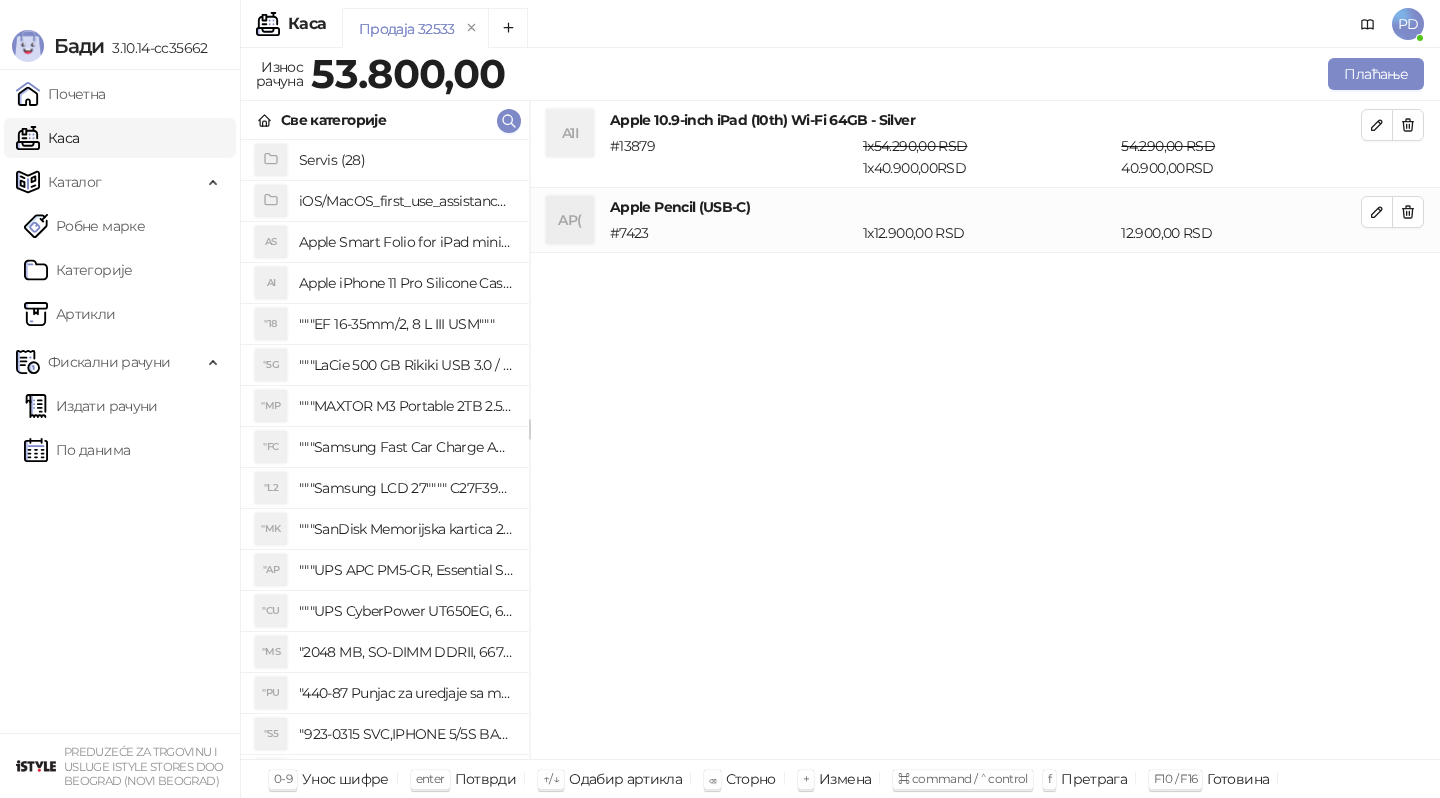click on "Све категорије" at bounding box center [385, 120] 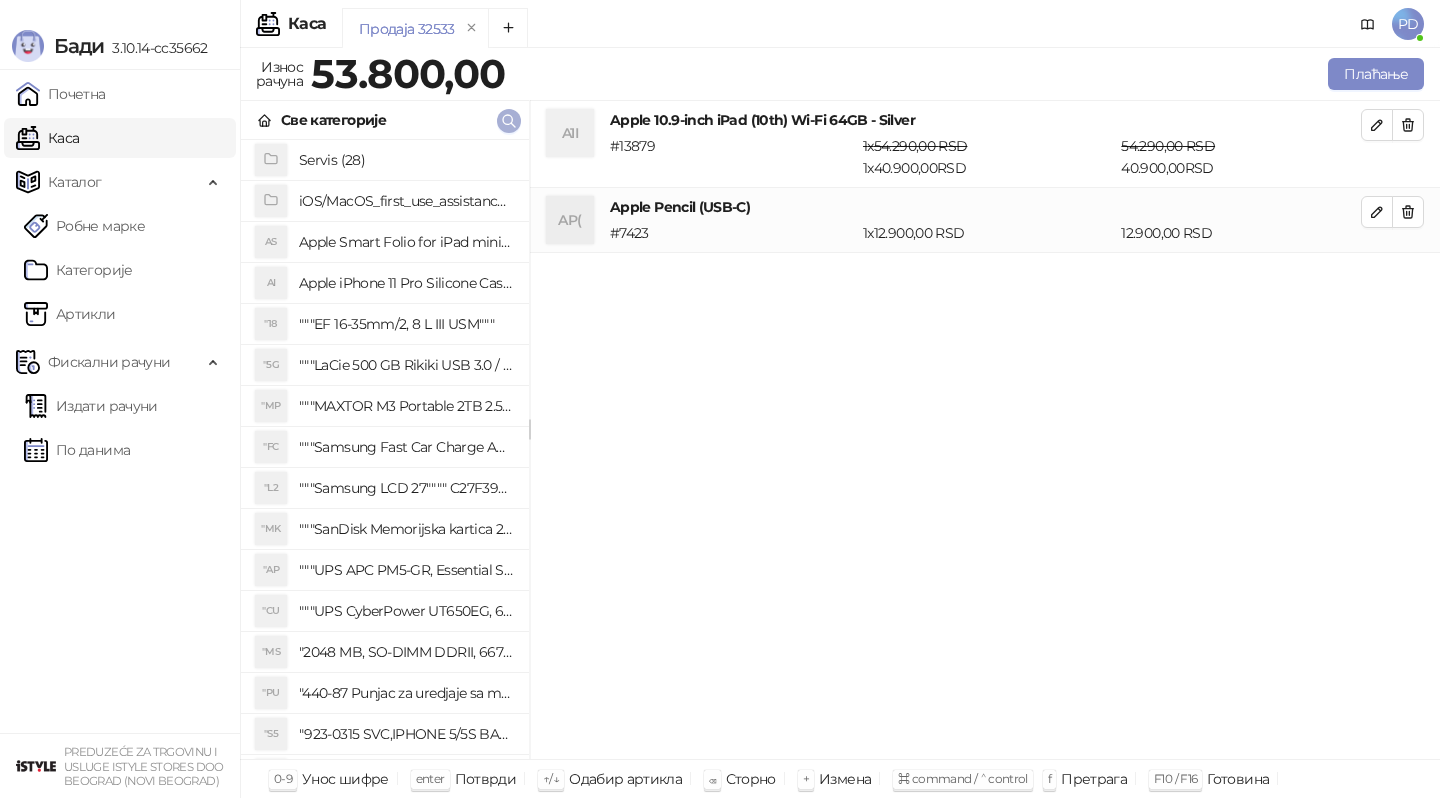 click 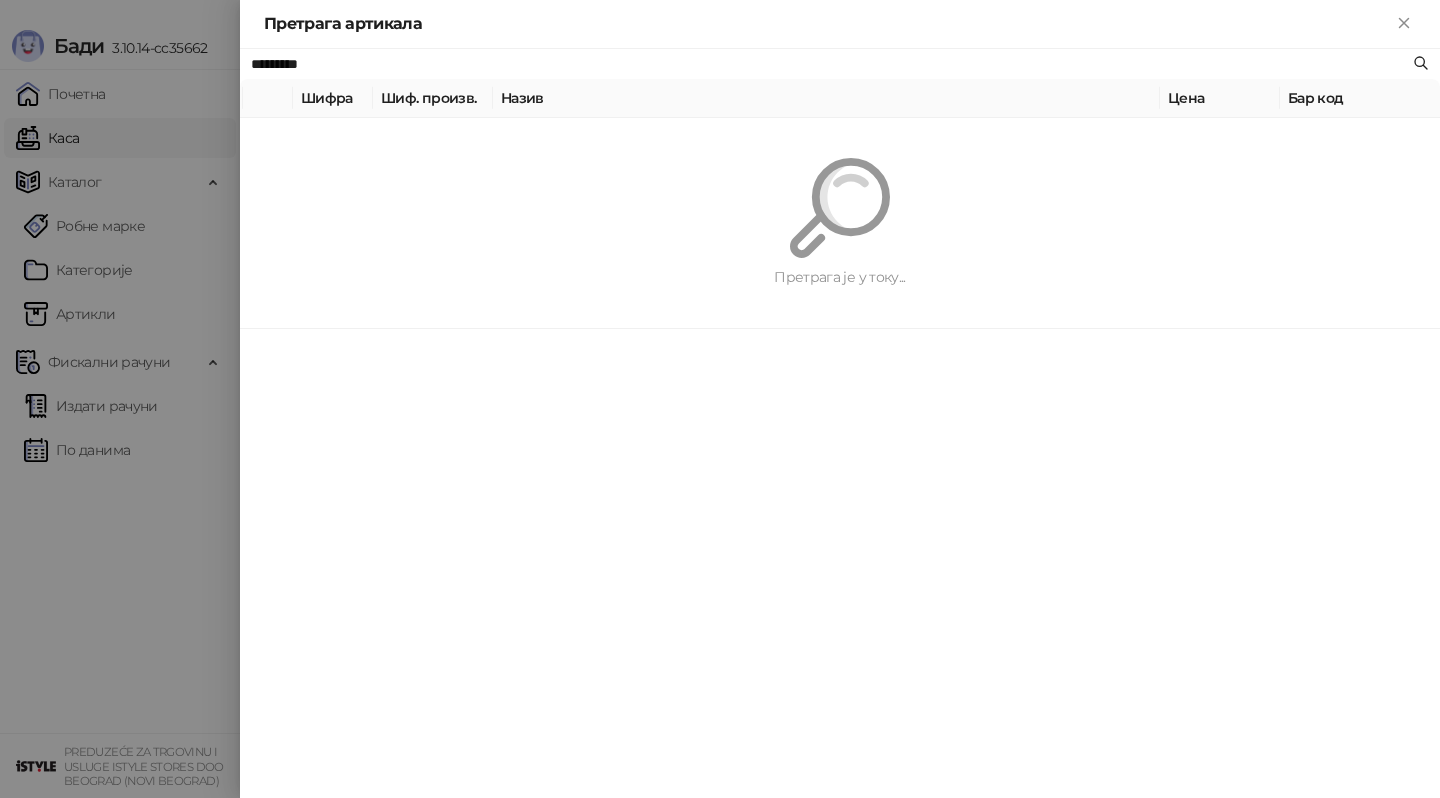 paste on "**********" 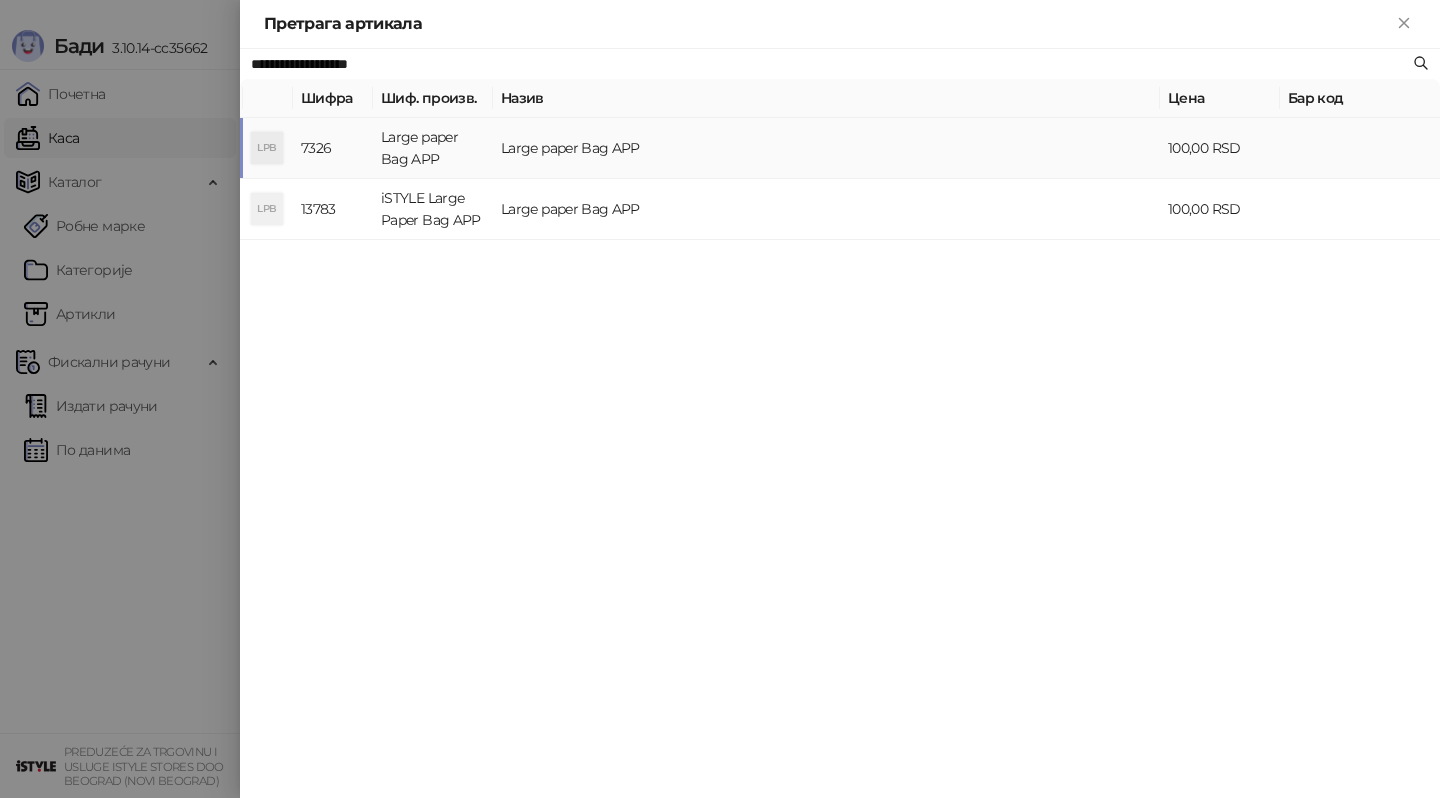type on "**********" 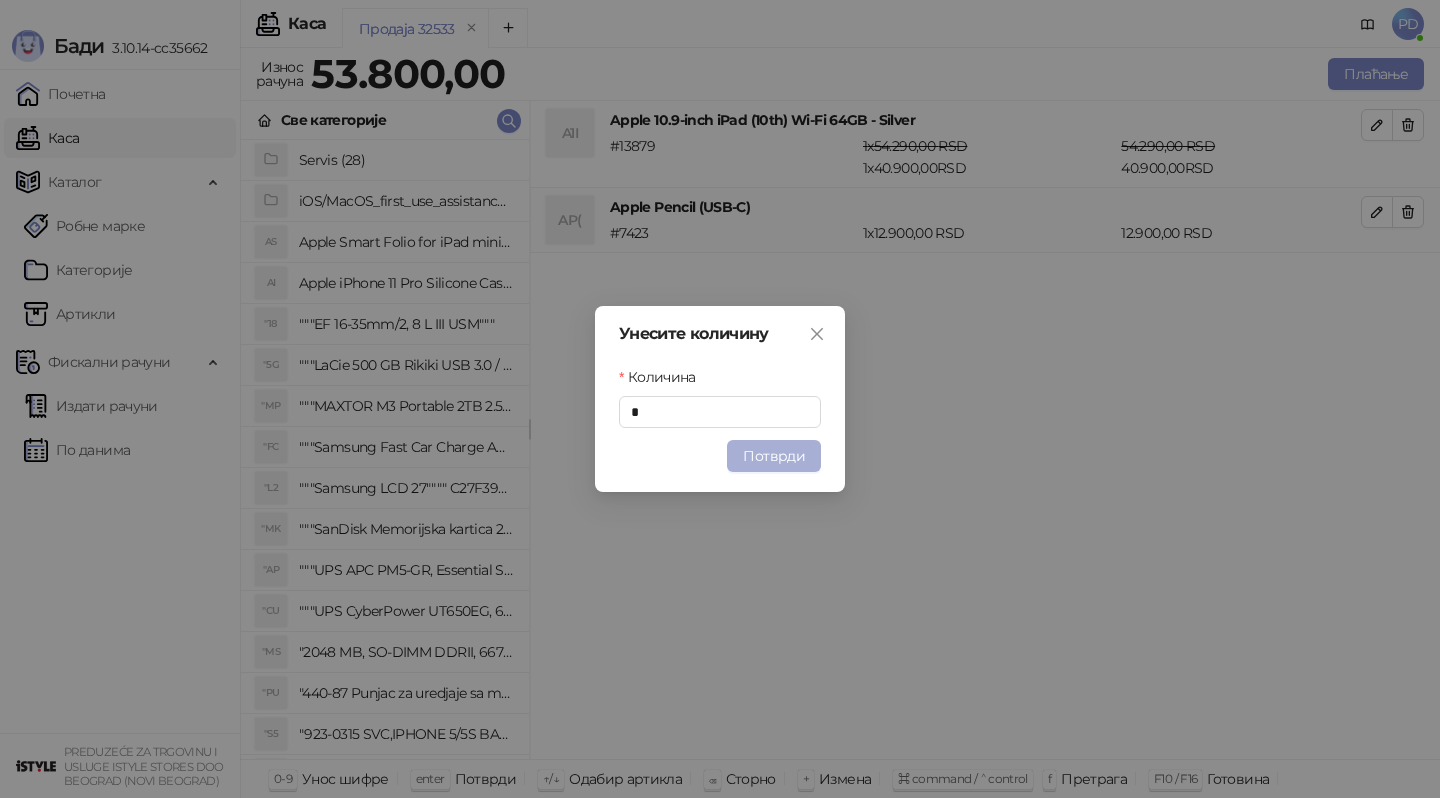 click on "Потврди" at bounding box center [774, 456] 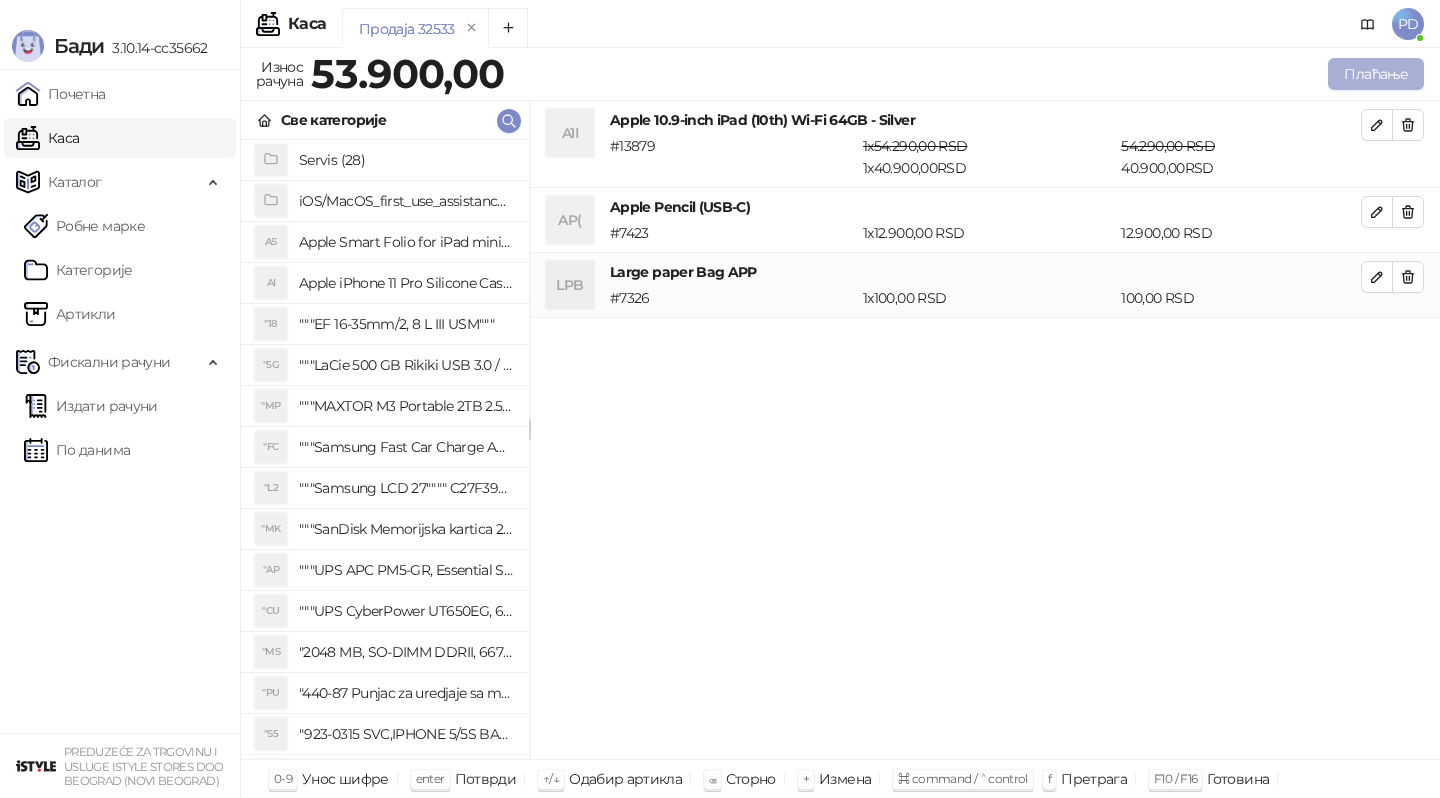 click on "Плаћање" at bounding box center [1376, 74] 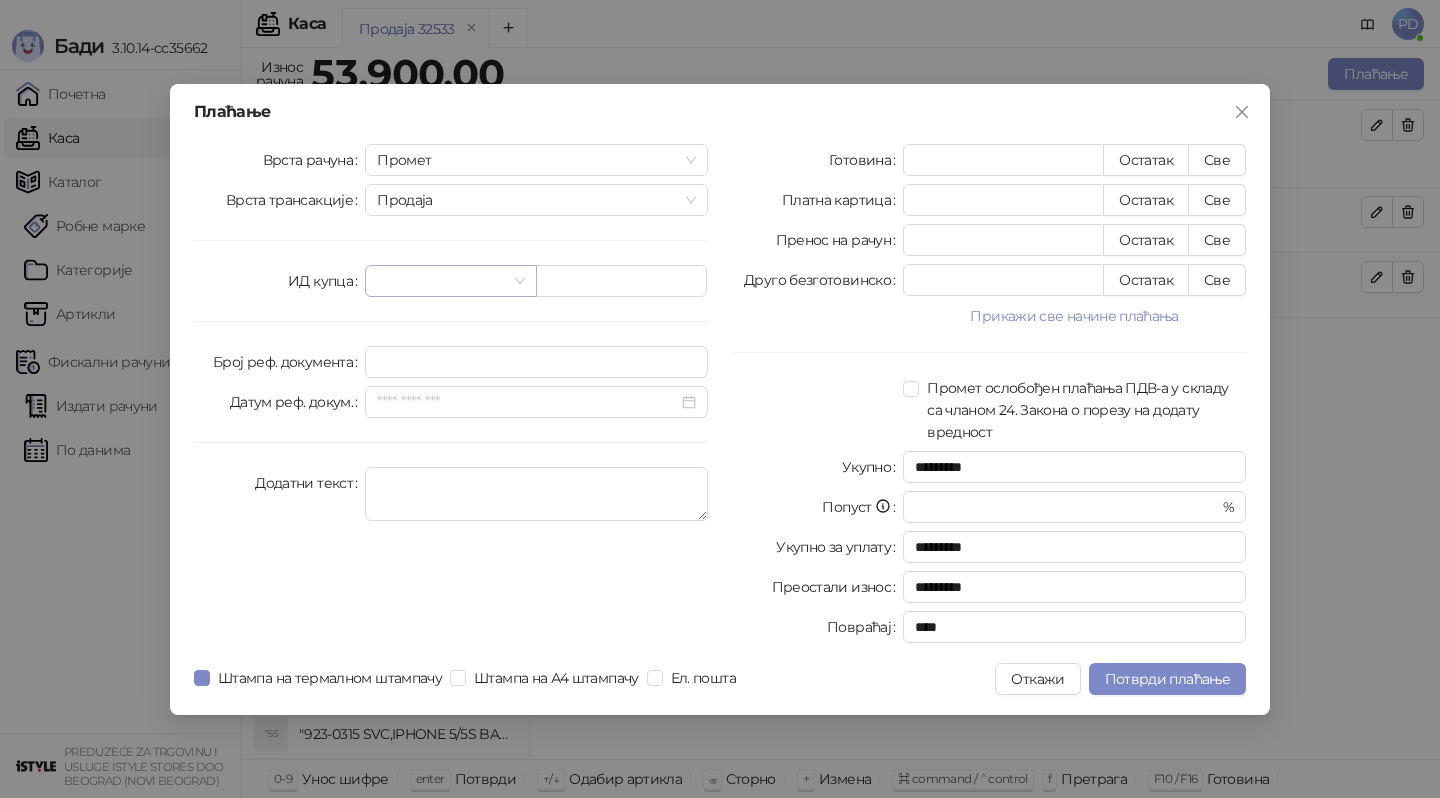 click at bounding box center (441, 281) 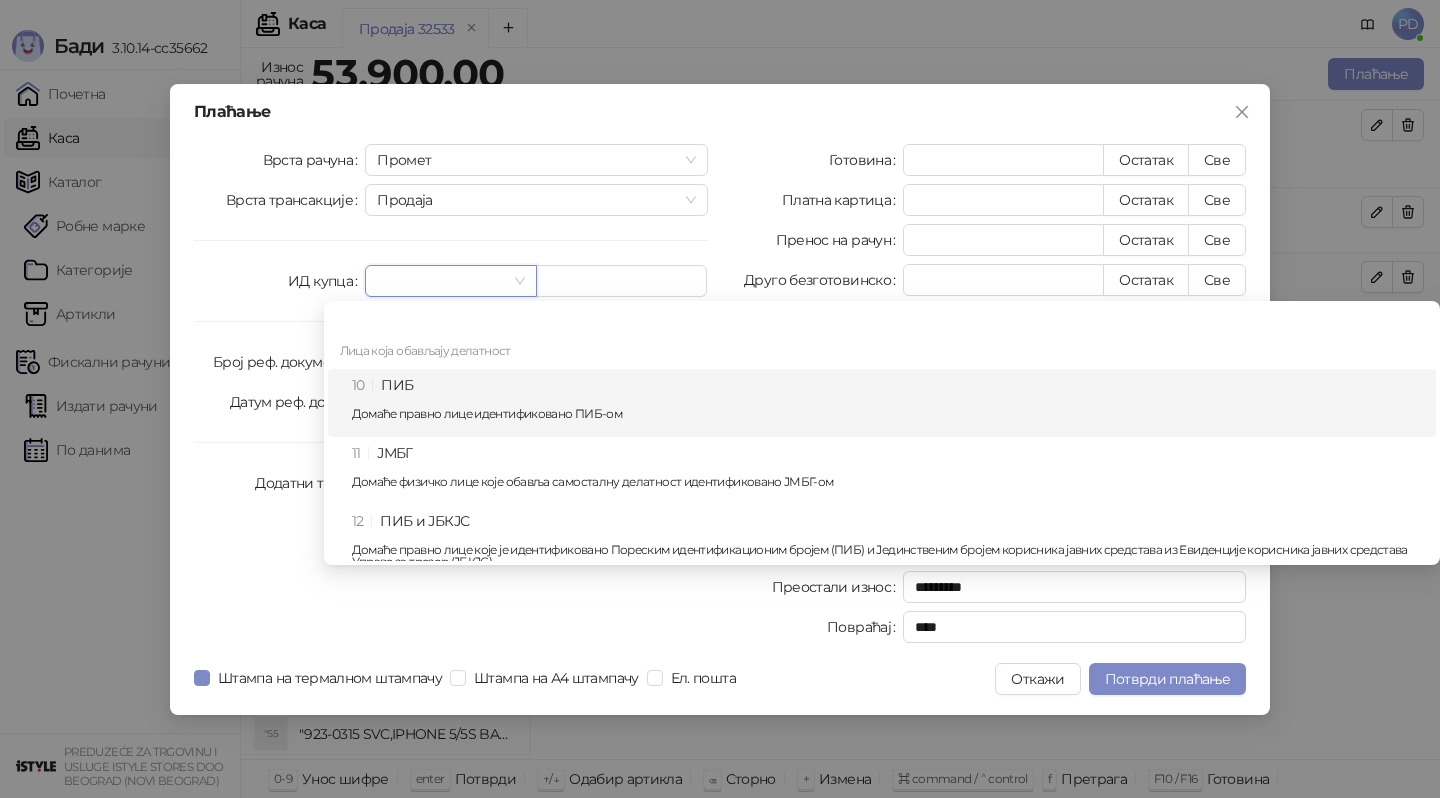 click on "10 ПИБ Домаће правно лице идентификовано ПИБ-ом" at bounding box center [888, 403] 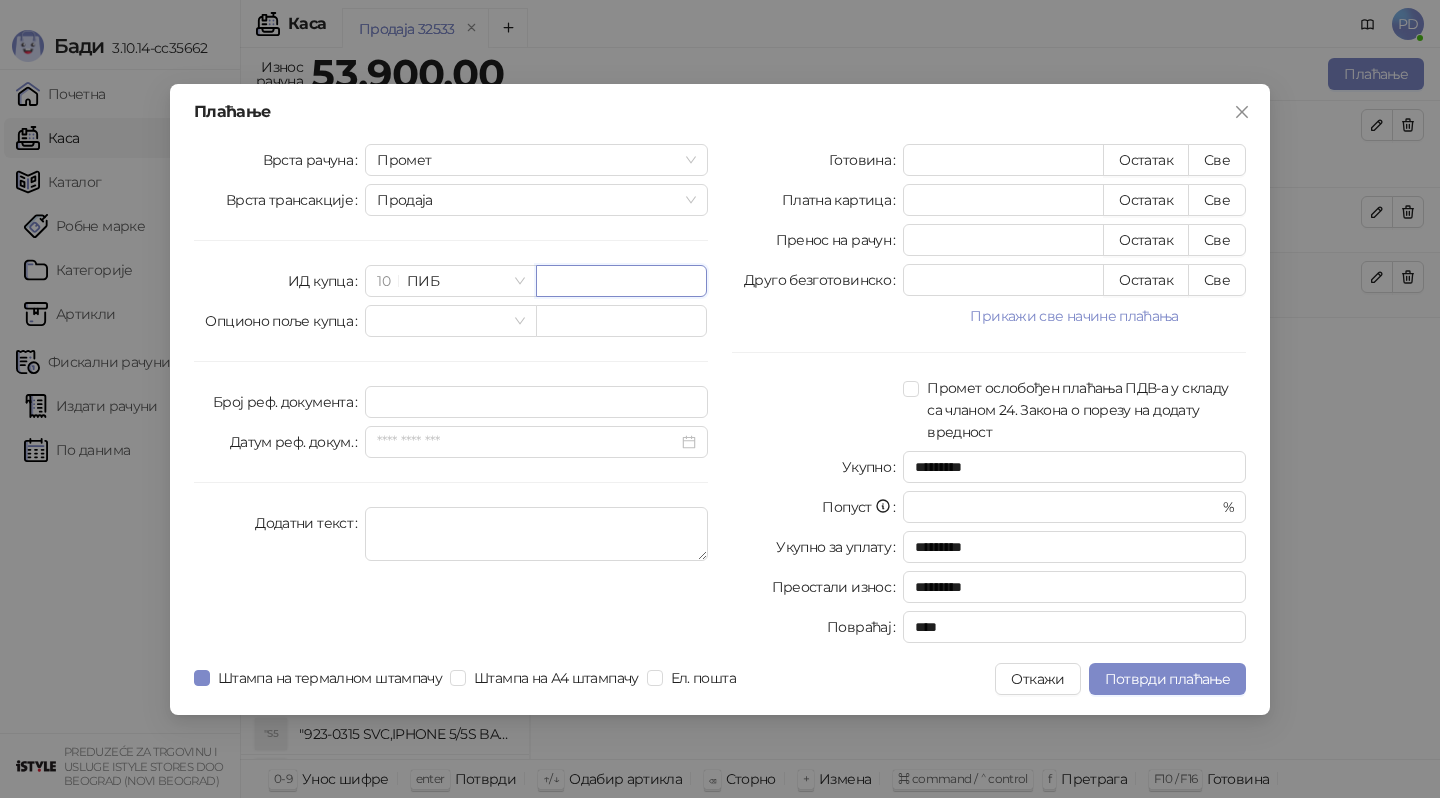 paste on "*********" 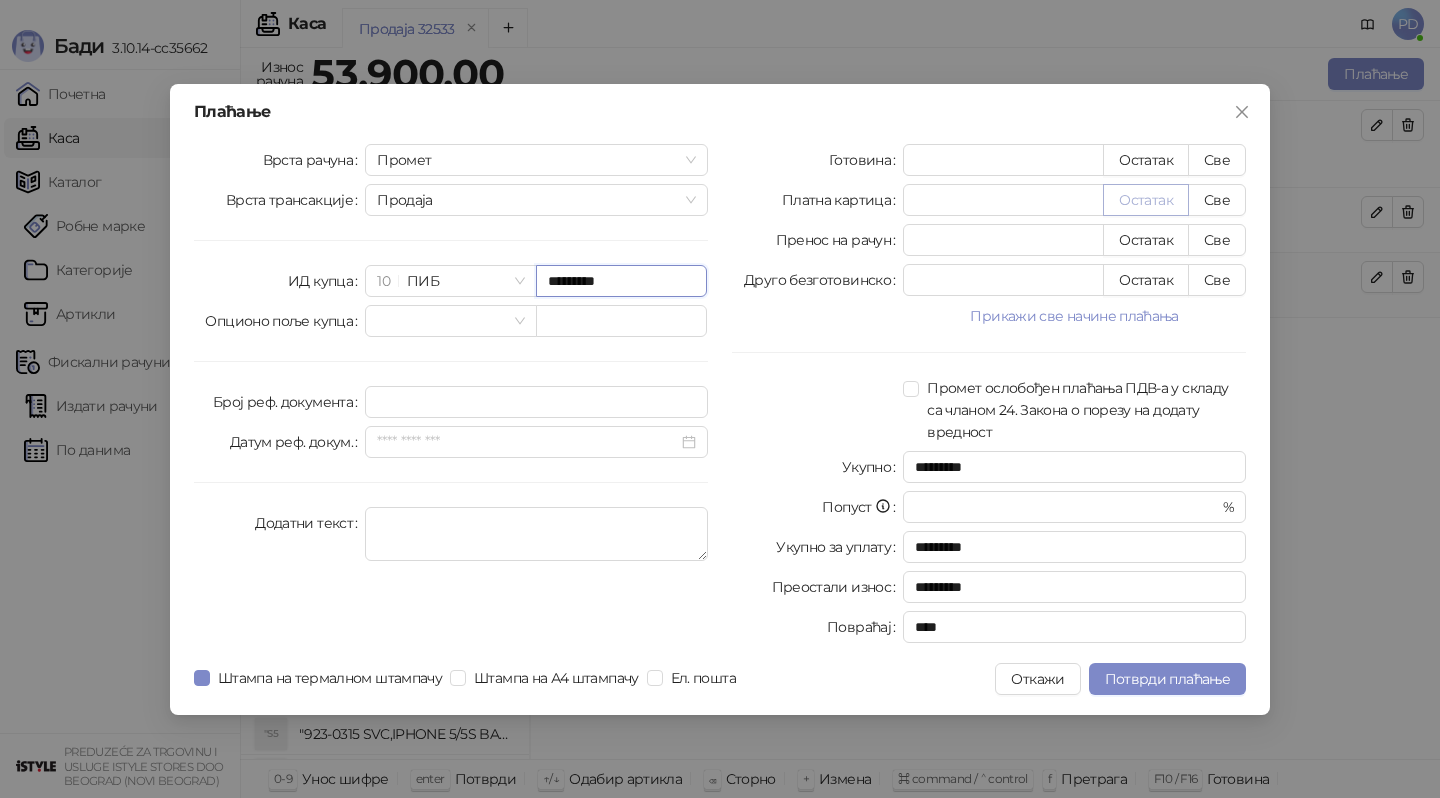 type on "*********" 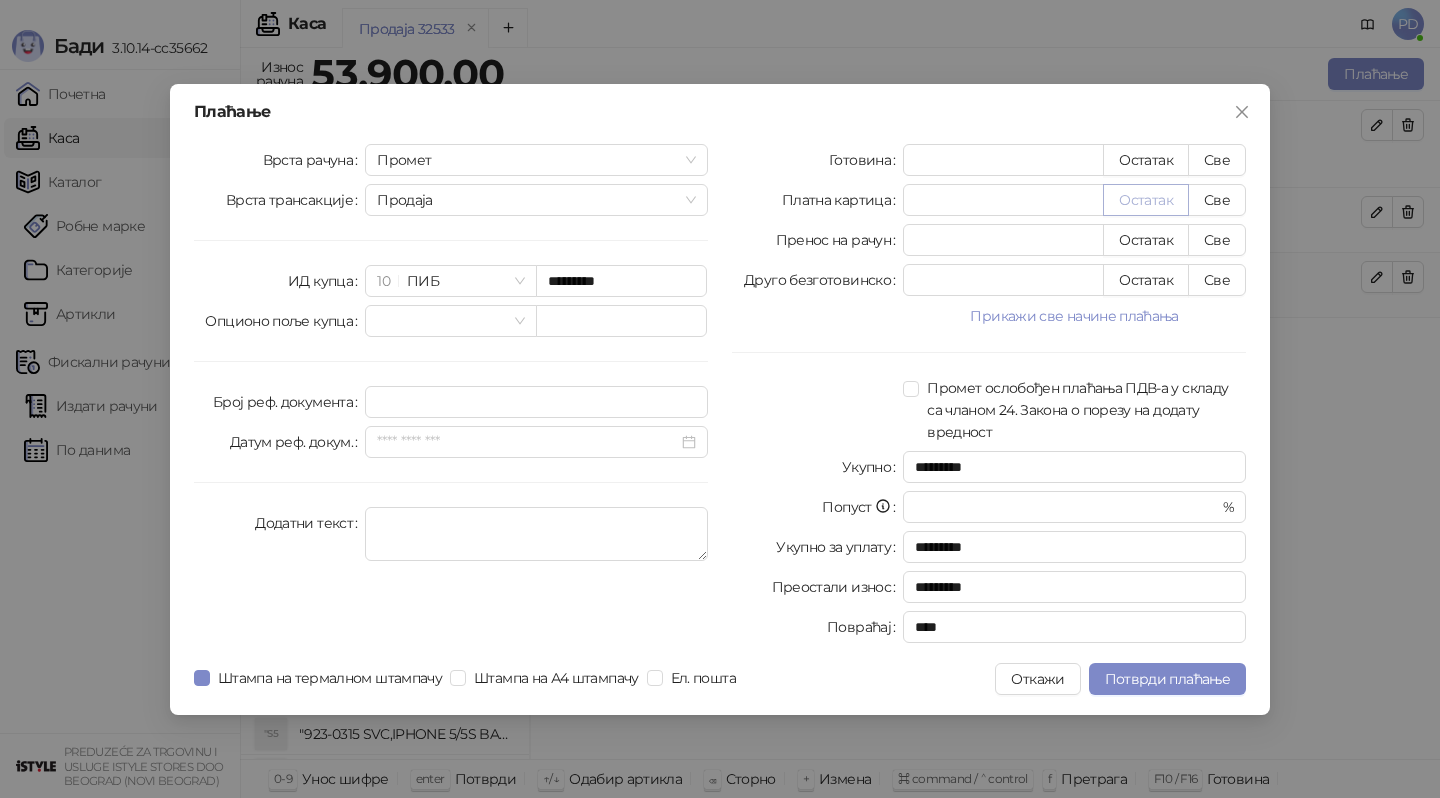 click on "Остатак" at bounding box center [1146, 200] 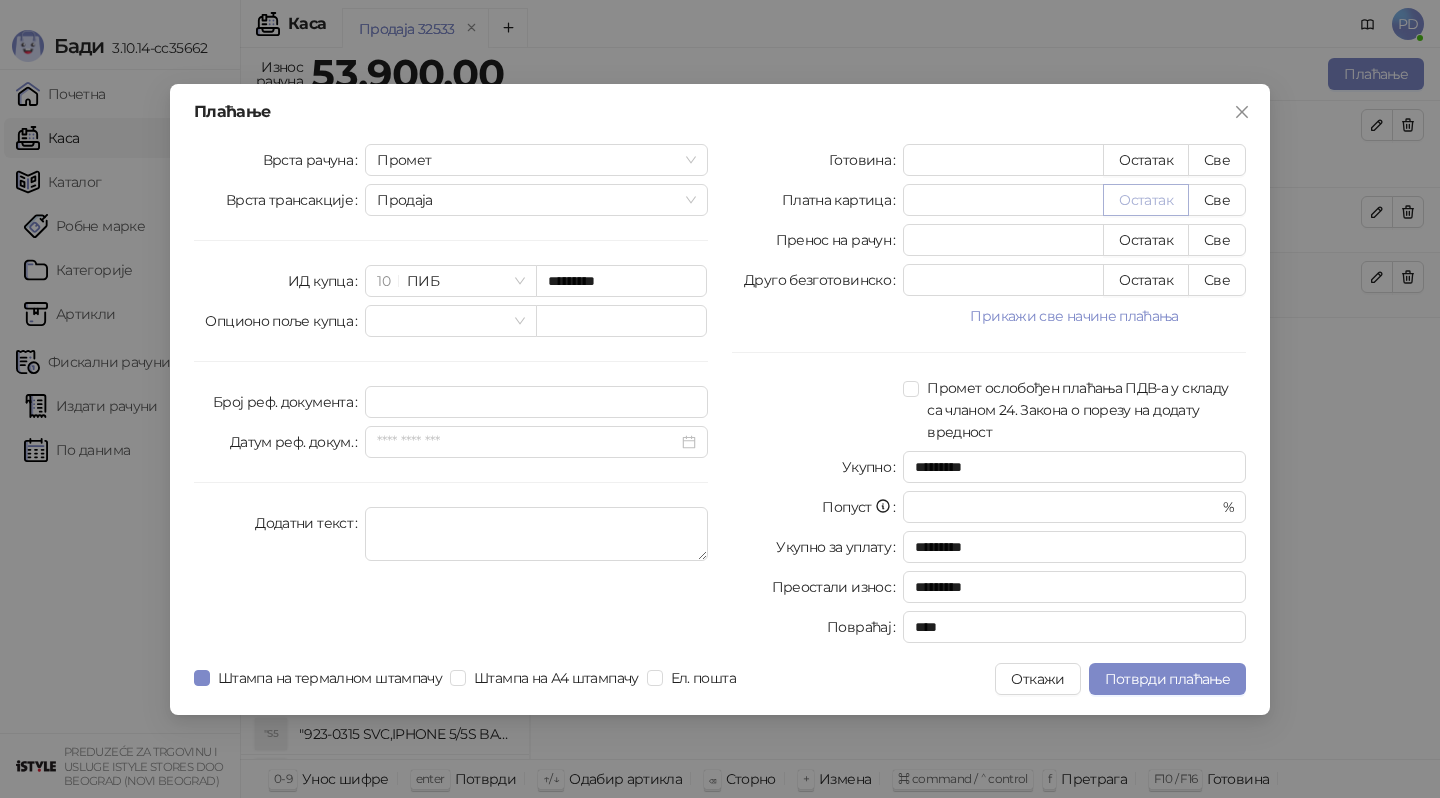 type on "*****" 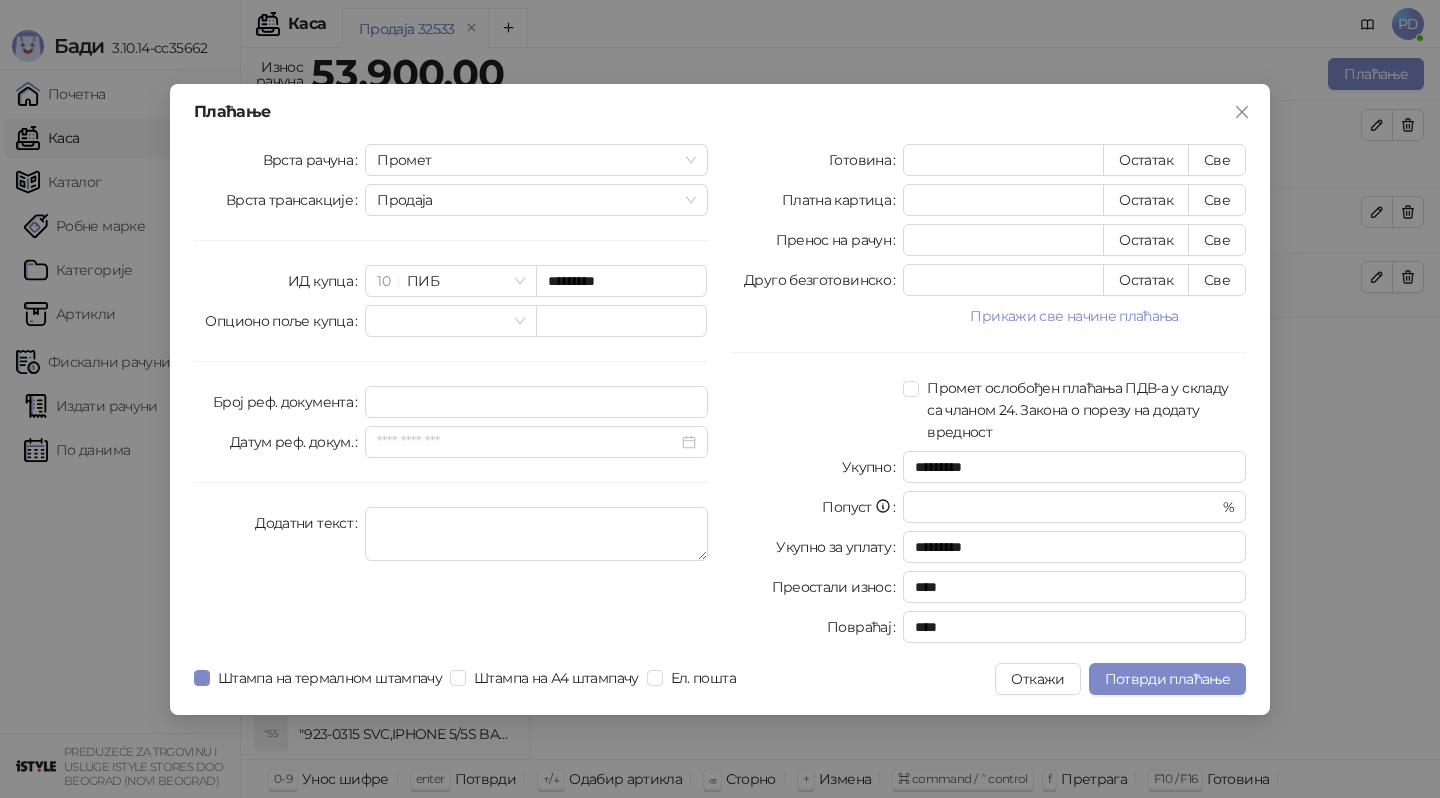click on "Плаћање Врста рачуна Промет Врста трансакције Продаја ИД купца [ID] ПИБ ********* Опционо поље купца Број реф. документа Датум реф. докум. Додатни текст Готовина * Остатак Све Платна картица ***** Остатак Све Пренос на рачун * Остатак Све Друго безготовинско * Остатак Све Прикажи све начине плаћања Ваучер * Остатак Све Чек * Остатак Све Инстант плаћање * Остатак Све   Промет ослобођен плаћања ПДВ-а у складу са чланом 24. Закона о порезу на додату вредност Укупно ********* Попуст   * % Укупно за уплату ********* Преостали износ **** Повраћај **** Штампа на термалном штампачу Ел. пошта" at bounding box center [720, 399] 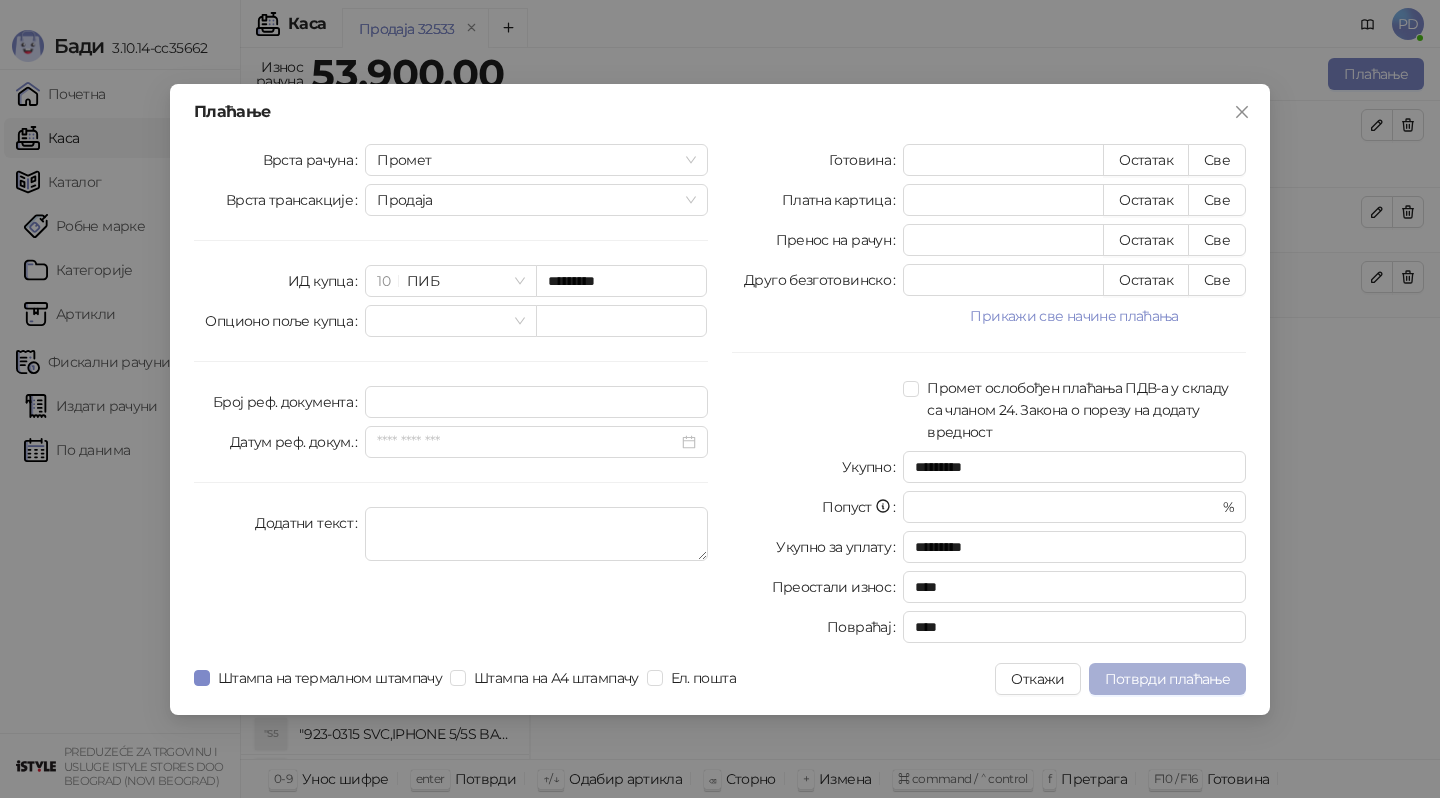 click on "Потврди плаћање" at bounding box center [1167, 679] 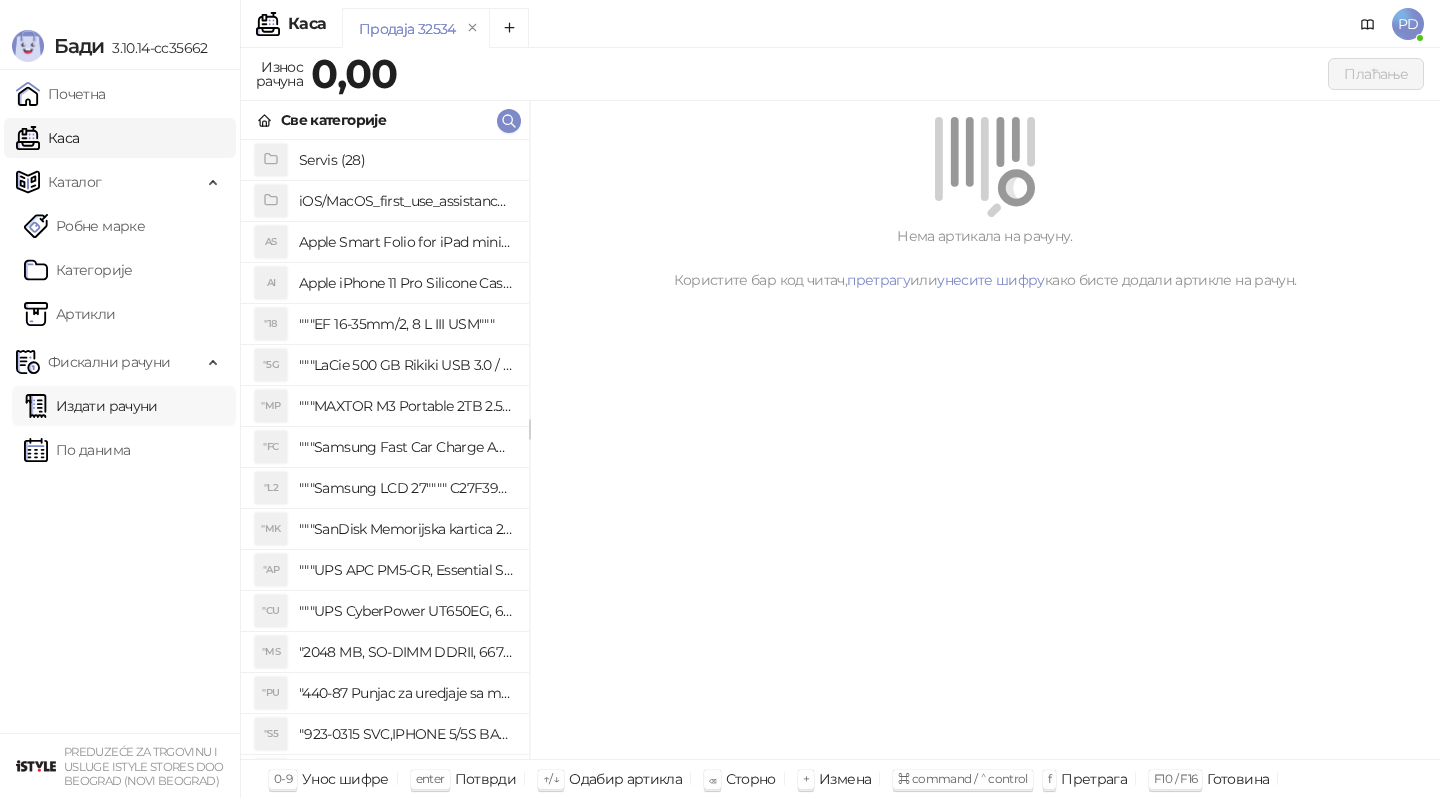 click on "Издати рачуни" at bounding box center [91, 406] 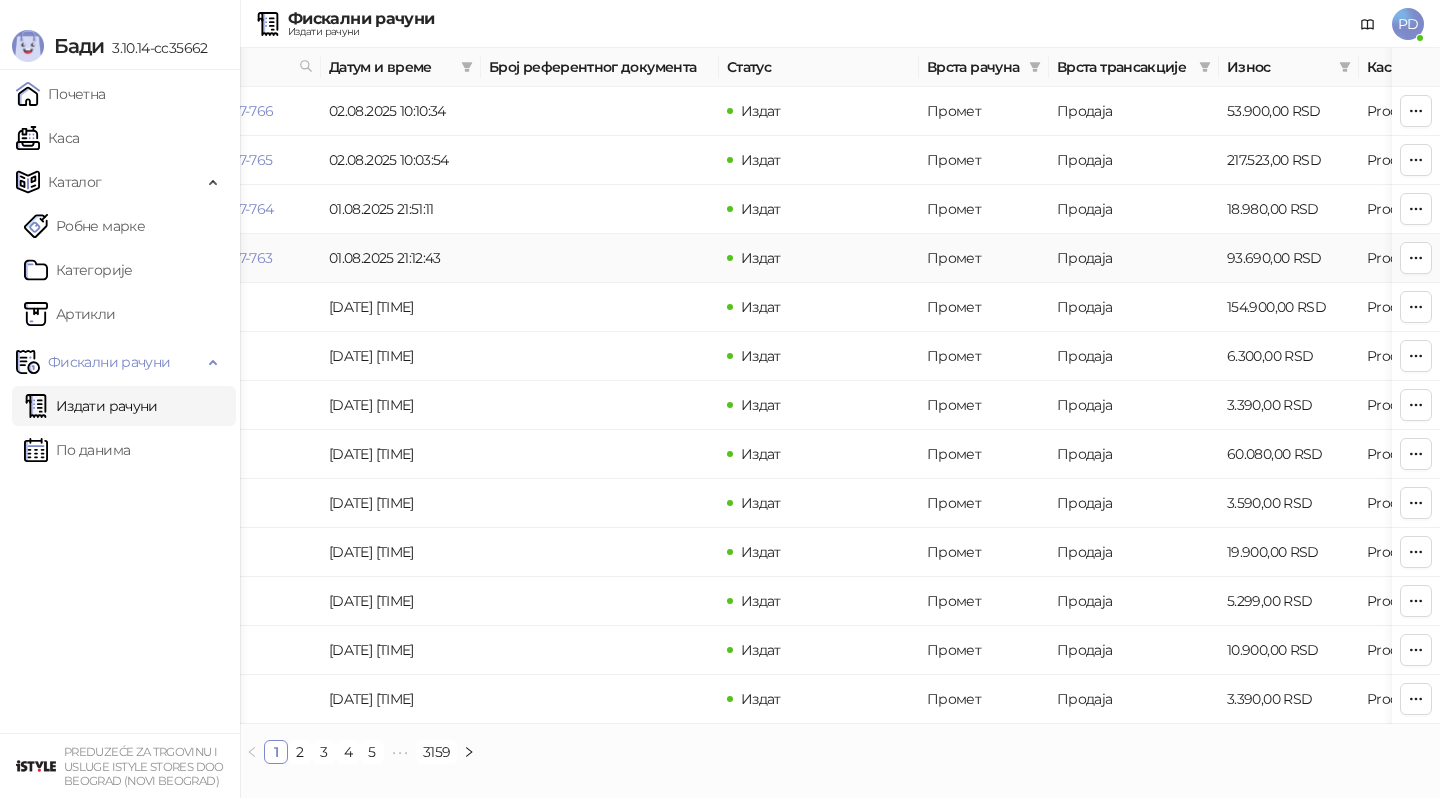 scroll, scrollTop: 0, scrollLeft: 0, axis: both 